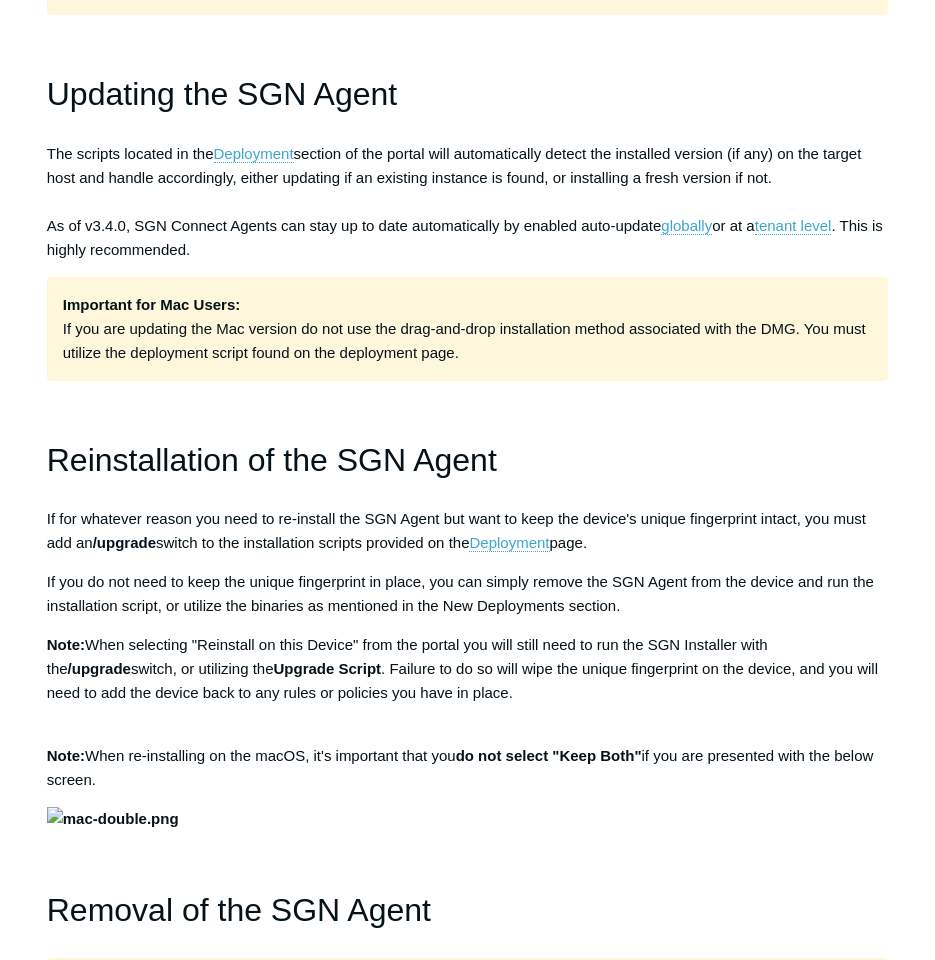 scroll, scrollTop: 1400, scrollLeft: 0, axis: vertical 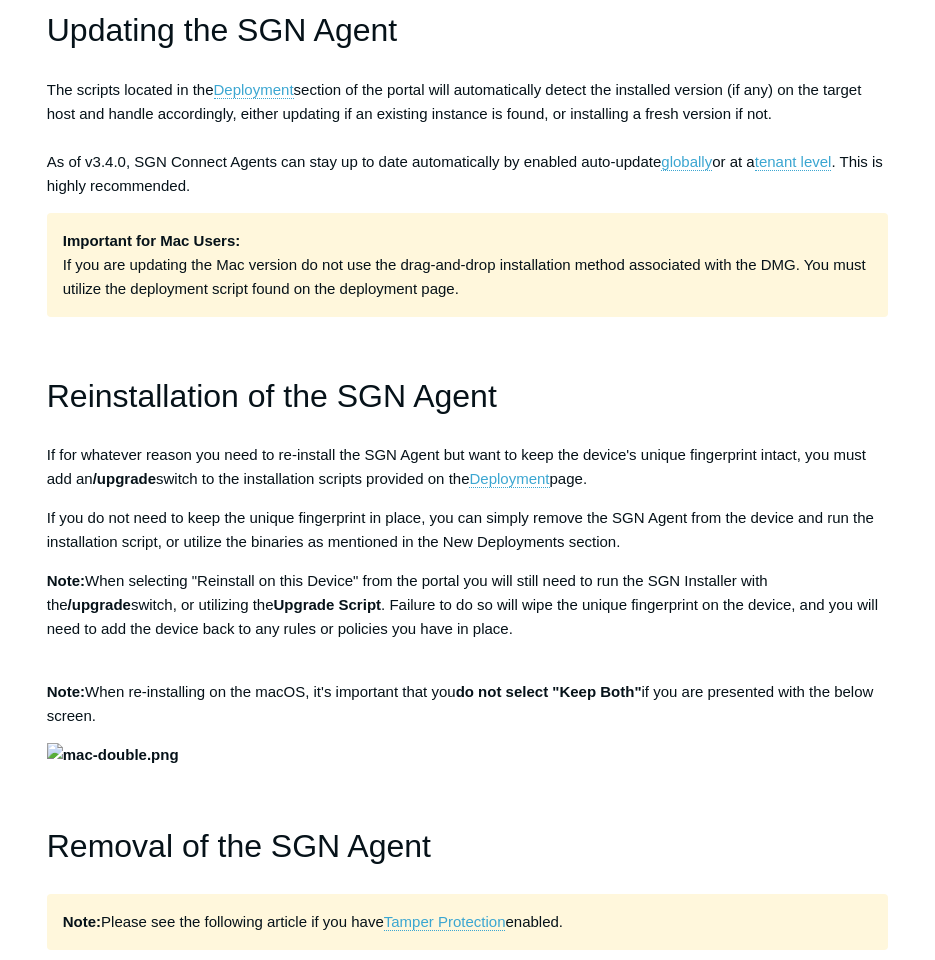 click at bounding box center [468, 344] 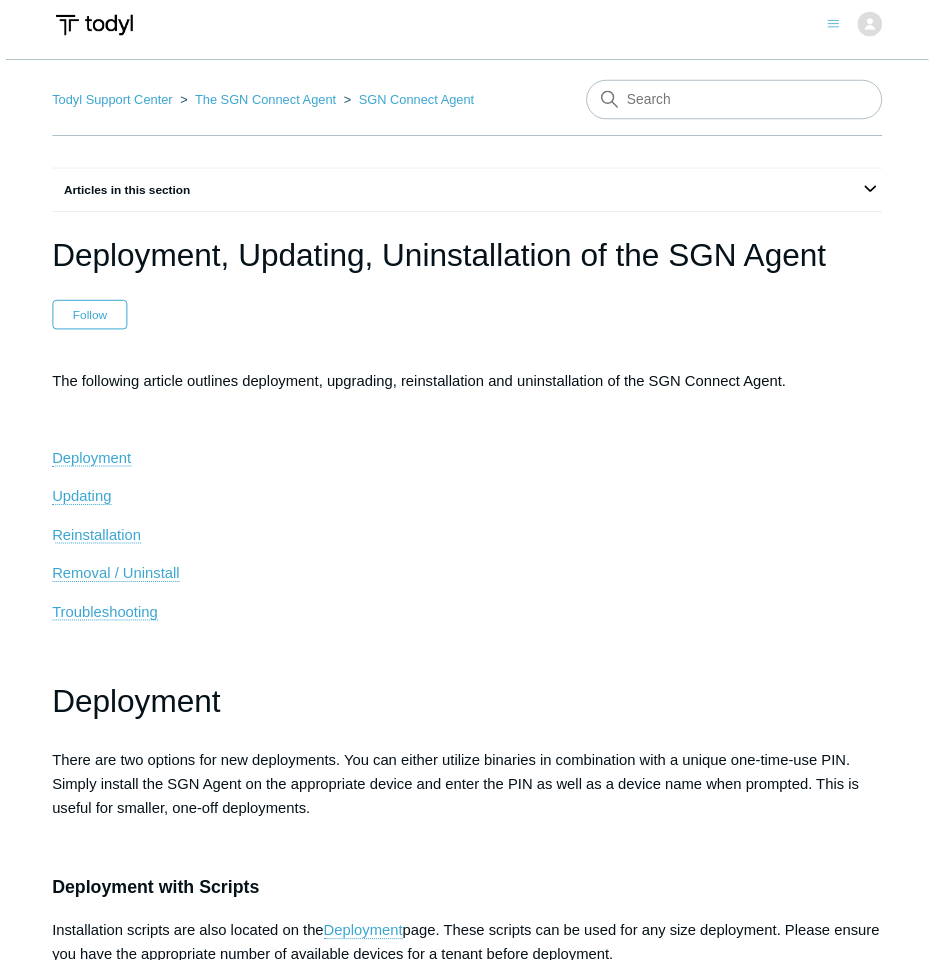 scroll, scrollTop: 0, scrollLeft: 0, axis: both 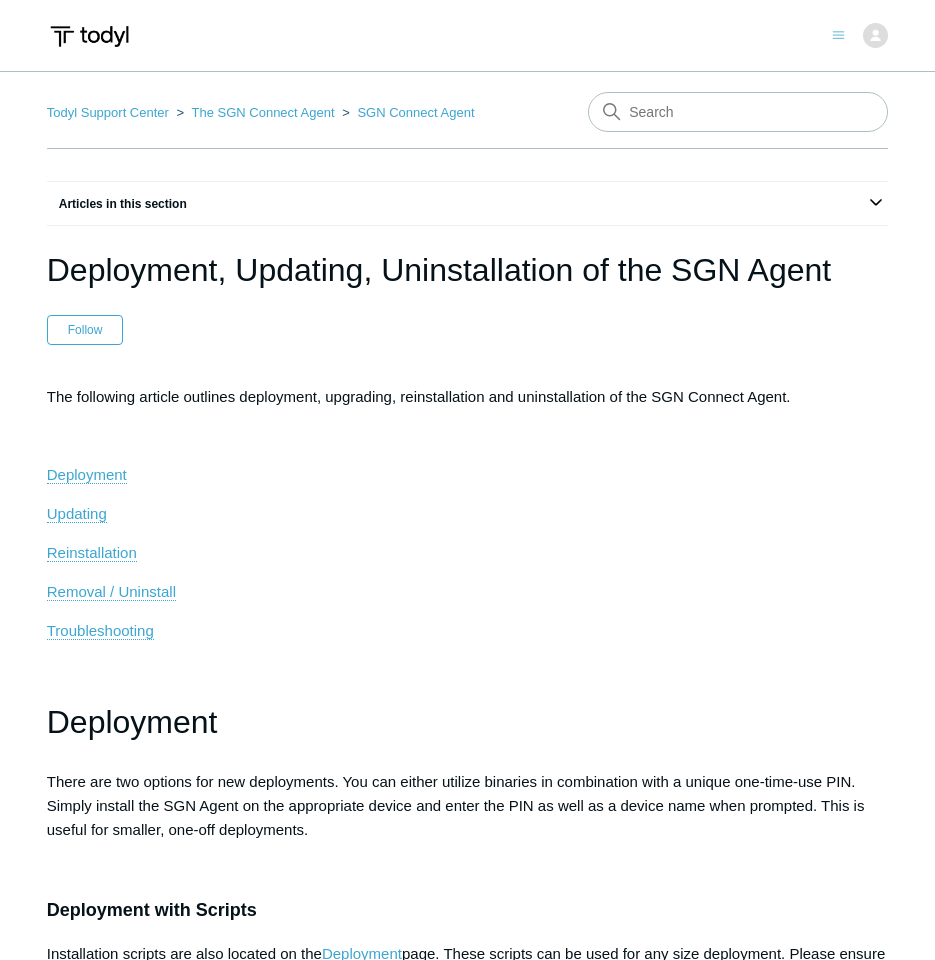 click on "Deployment, Updating, Uninstallation of the SGN Agent
Follow Not yet followed by anyone
The following article outlines deployment, upgrading, reinstallation and uninstallation of the SGN Connect Agent.
Deployment
Updating
Reinstallation
Removal / Uninstall
Troubleshooting
Deployment
There are two options for new deployments. You can either utilize binaries in combination with a unique one-time-use PIN. Simply install the SGN Agent on the appropriate device and enter the PIN as well as a device name when prompted. This is useful for smaller, one-off deployments.
Deployment with Scripts
Installation scripts are also located on the  Deployment
Deployment with a Unique PIN
Deployment  tab.
To generate additional PINs, simply add more" at bounding box center [468, 2994] 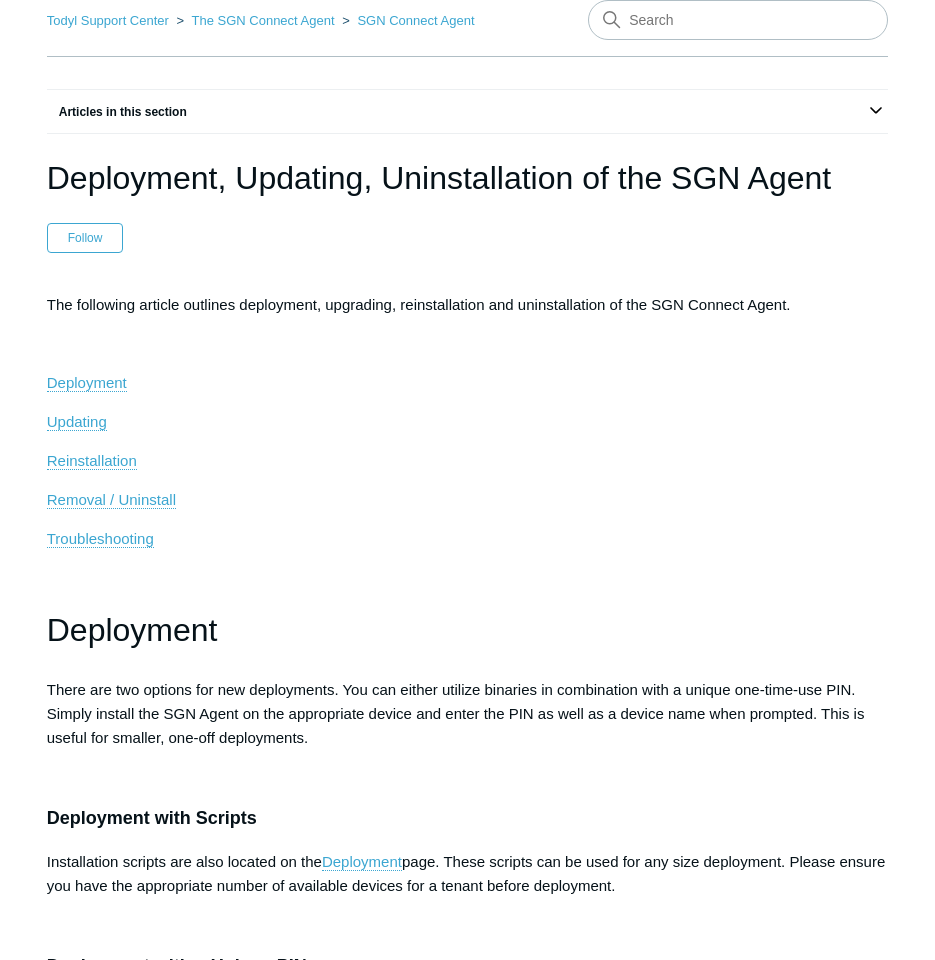 scroll, scrollTop: 100, scrollLeft: 0, axis: vertical 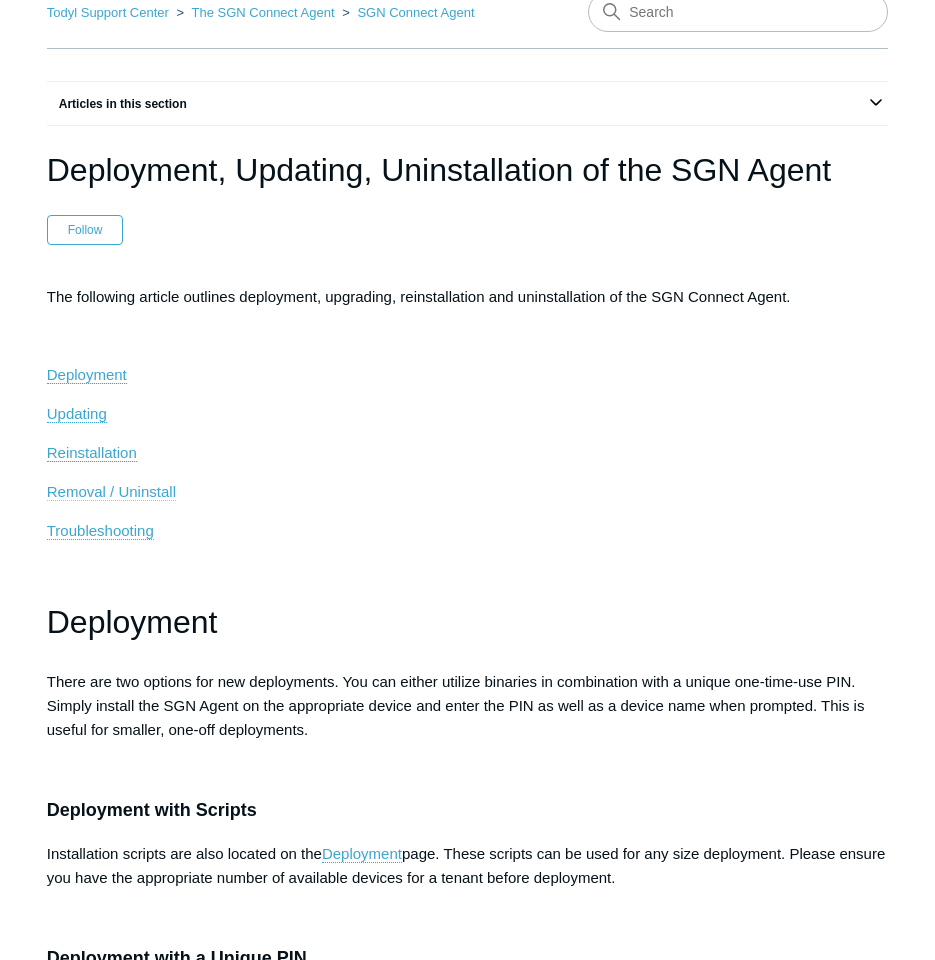 click on "Removal / Uninstall" at bounding box center (111, 491) 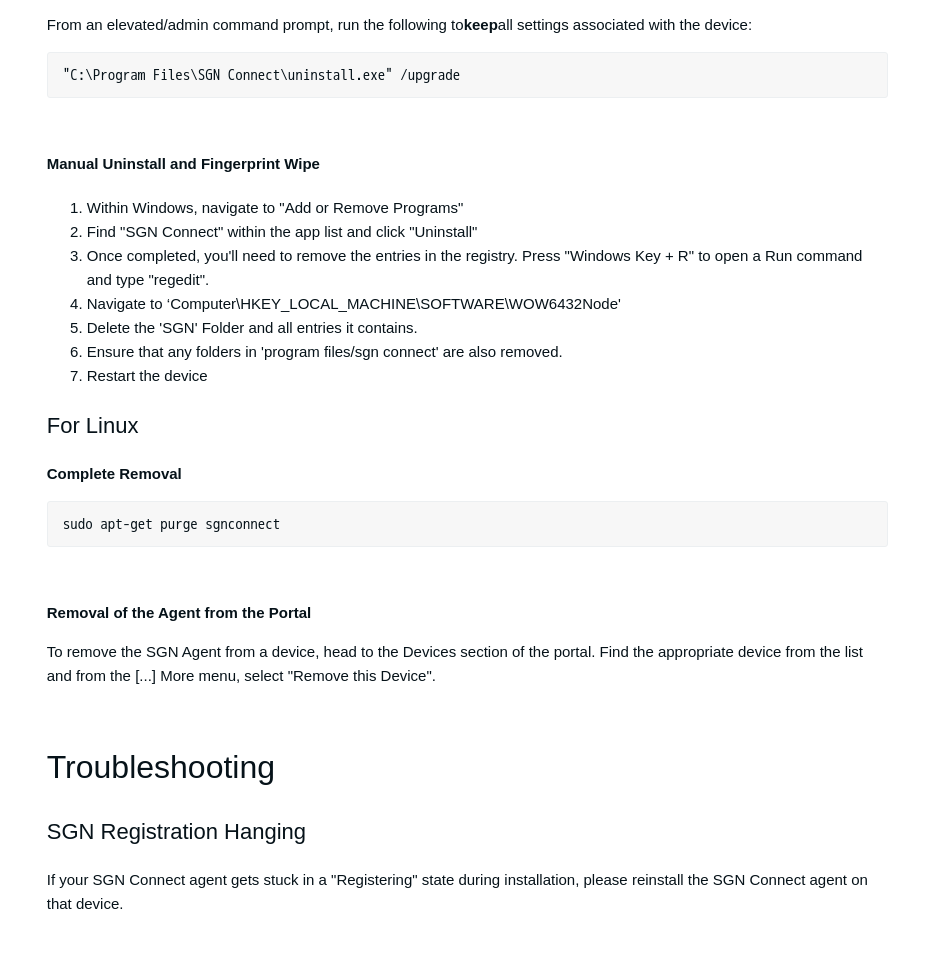 scroll, scrollTop: 3870, scrollLeft: 0, axis: vertical 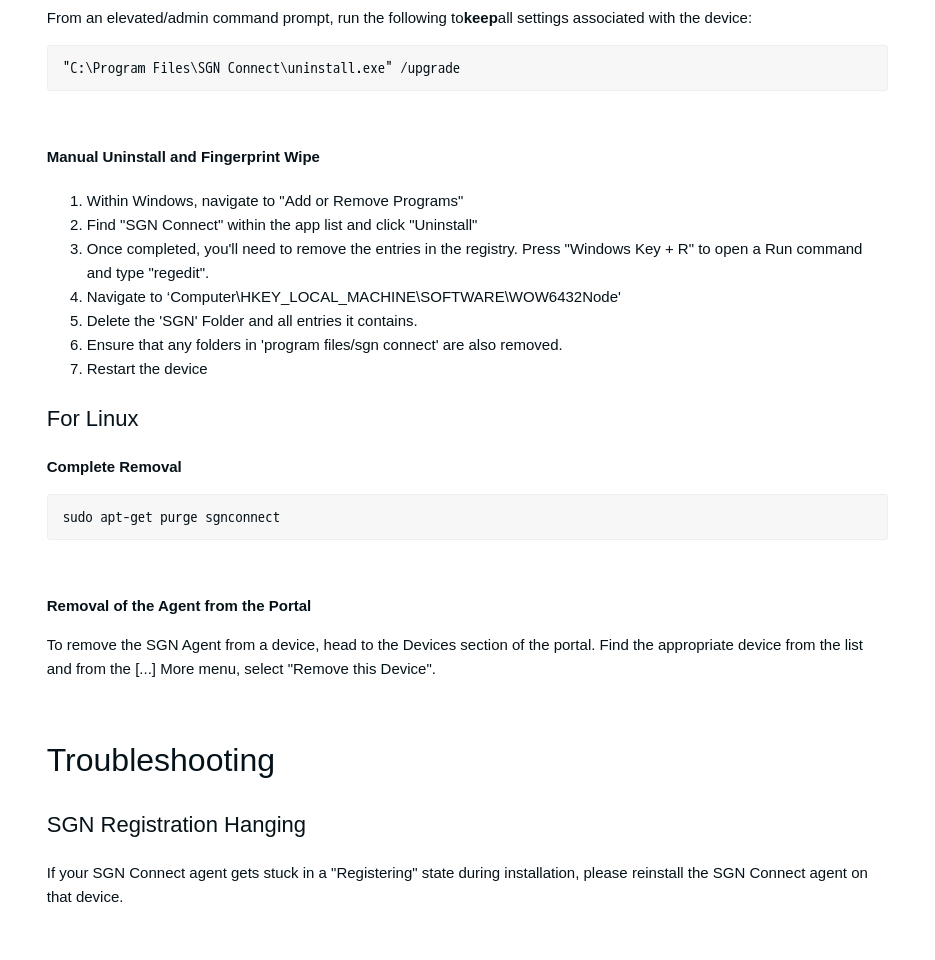 click on ""C:\Program Files\SGN Connect\uninstall.exe"" at bounding box center (468, -431) 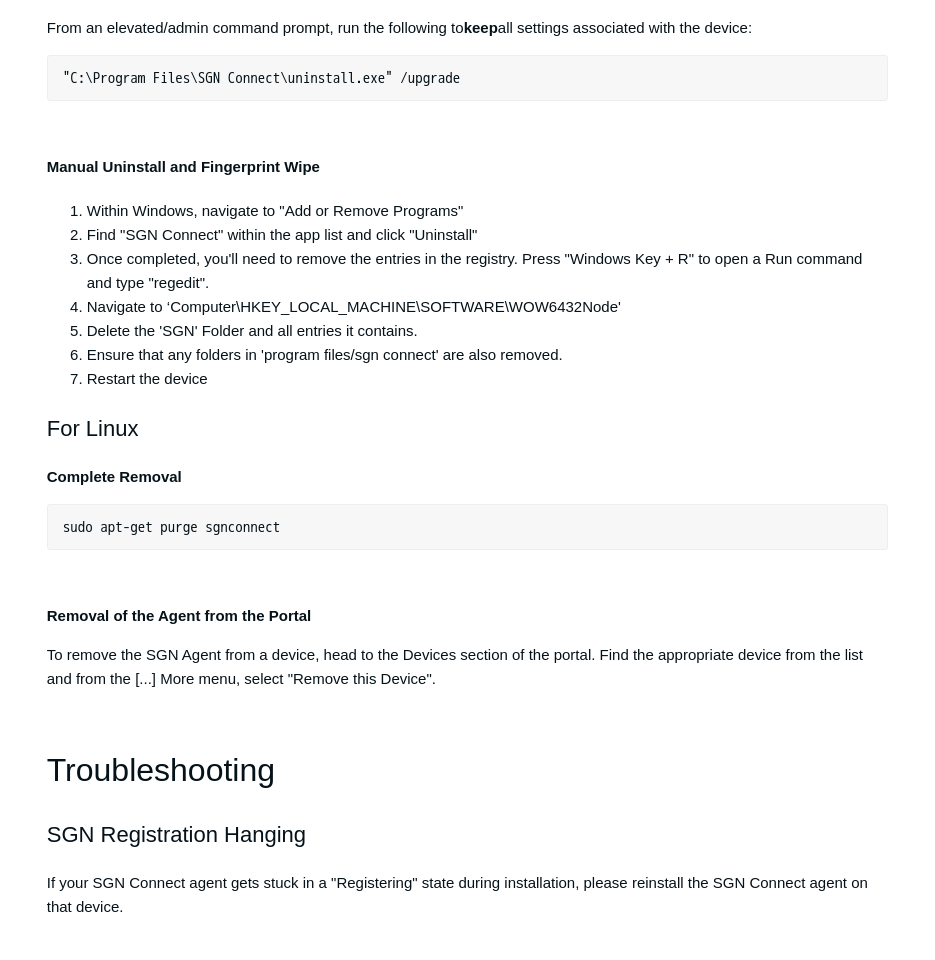 scroll, scrollTop: 4000, scrollLeft: 0, axis: vertical 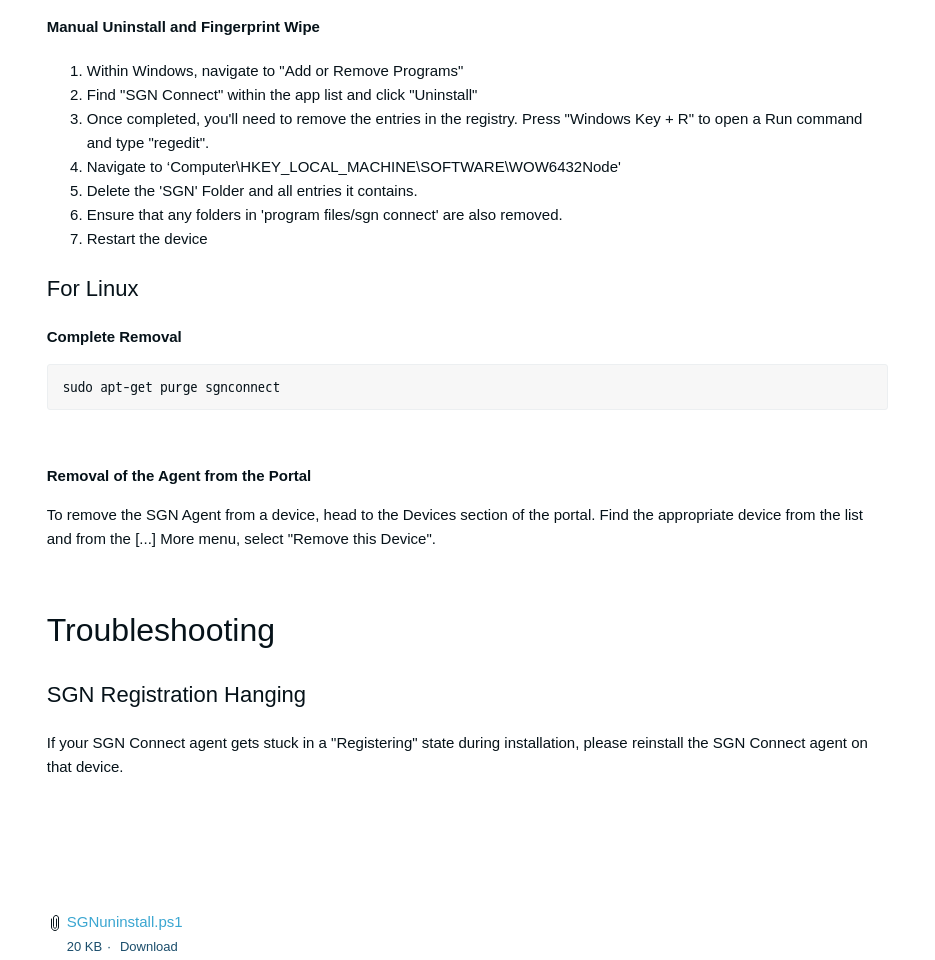 click on "The following article outlines deployment, upgrading, reinstallation and uninstallation of the SGN Connect Agent.
Deployment
Updating
Reinstallation
Removal / Uninstall
Troubleshooting
Deployment
There are two options for new deployments. You can either utilize binaries in combination with a unique one-time-use PIN. Simply install the SGN Agent on the appropriate device and enter the PIN as well as a device name when prompted. This is useful for smaller, one-off deployments.
Deployment with Scripts
Installation scripts are also located on the  Deployment  page. These scripts can be used for any size deployment. Please ensure you have the appropriate number of available devices for a tenant before deployment.
Deployment with a Unique PIN
Utilizing a PIN is a great way to deploy single instances of the SGN Agent for Troubleshooting.
You can see the list of available PINs for any given customer under the  Deployment  tab.
Devices  to any given customer." at bounding box center (468, -1353) 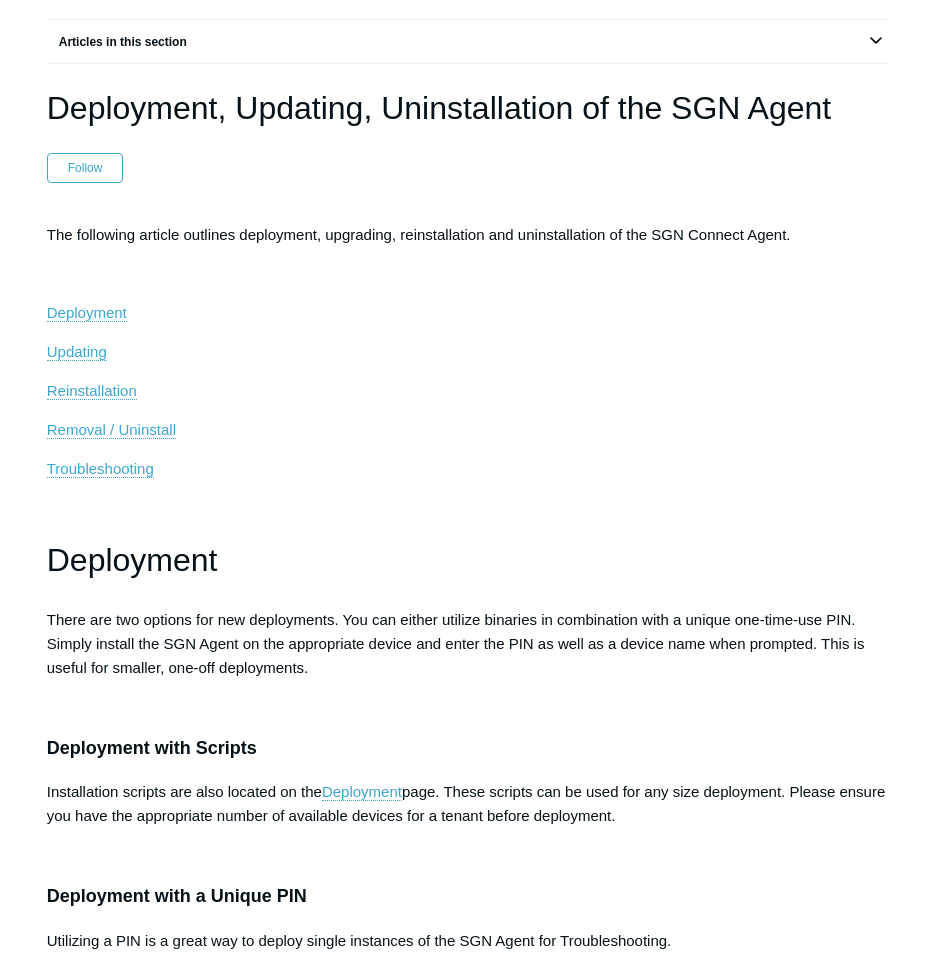 scroll, scrollTop: 189, scrollLeft: 0, axis: vertical 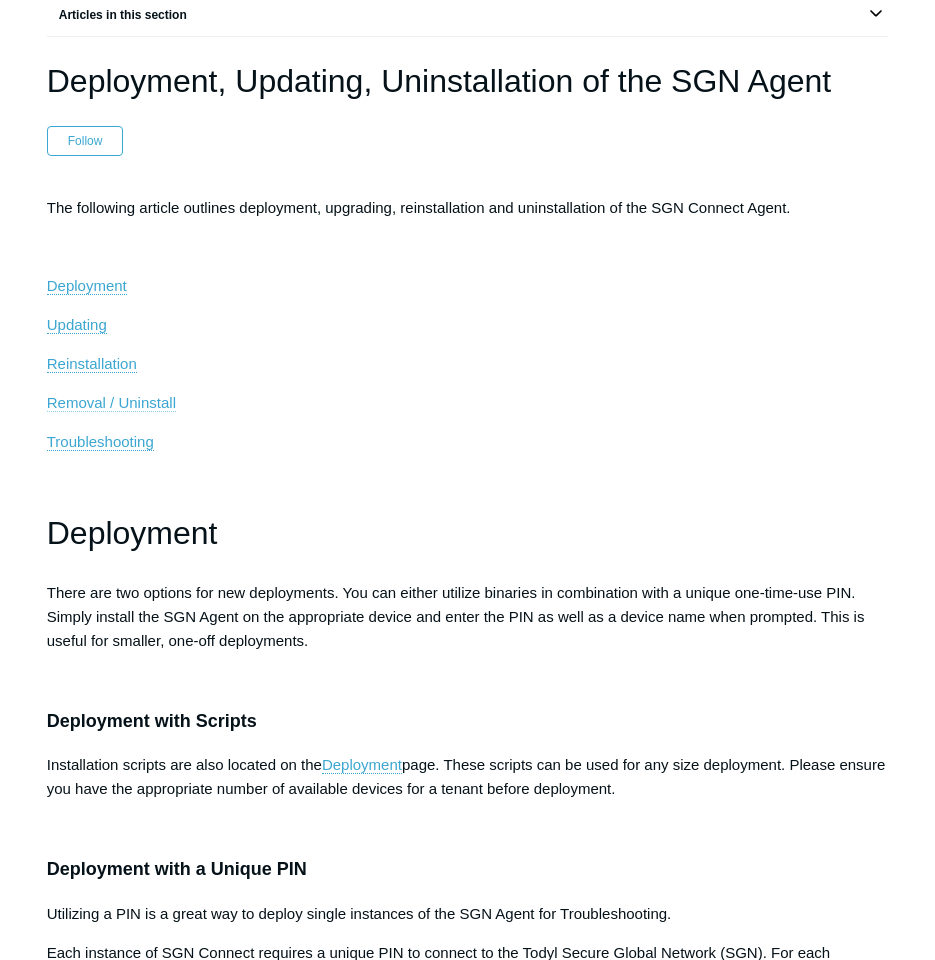 click on "Removal / Uninstall" at bounding box center (111, 402) 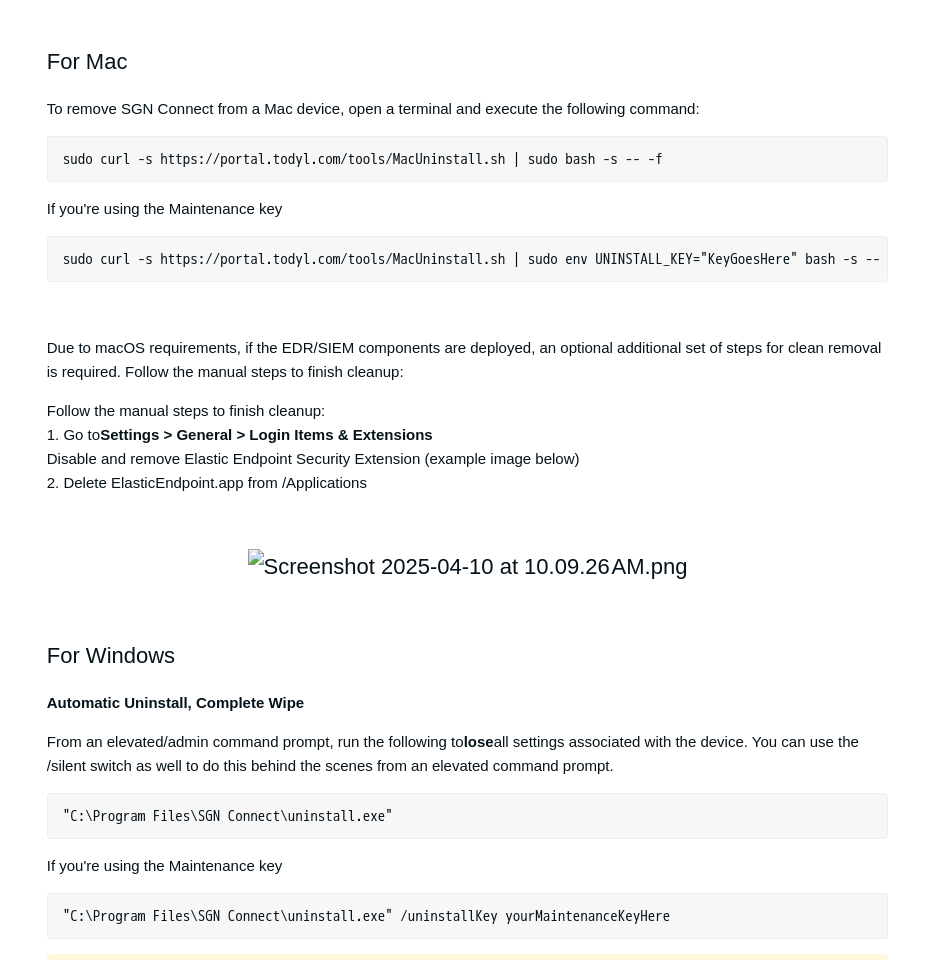scroll, scrollTop: 2662, scrollLeft: 0, axis: vertical 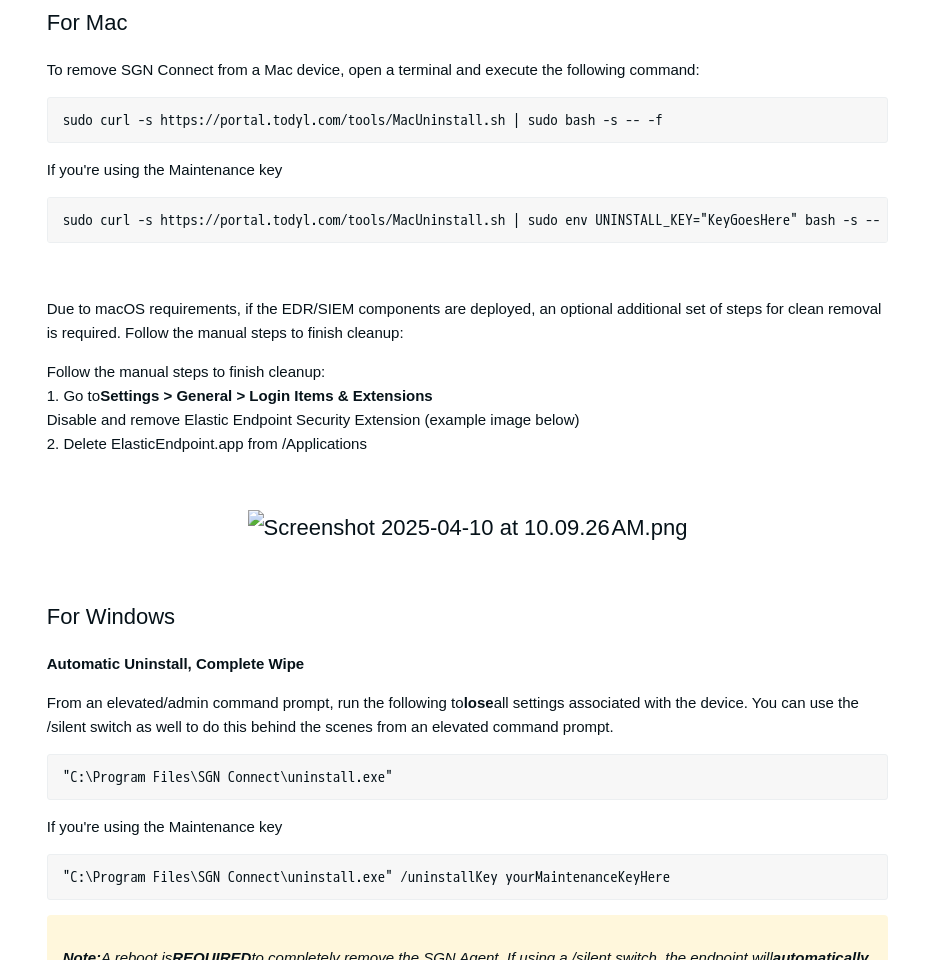 click on "For Mac" at bounding box center (468, 5) 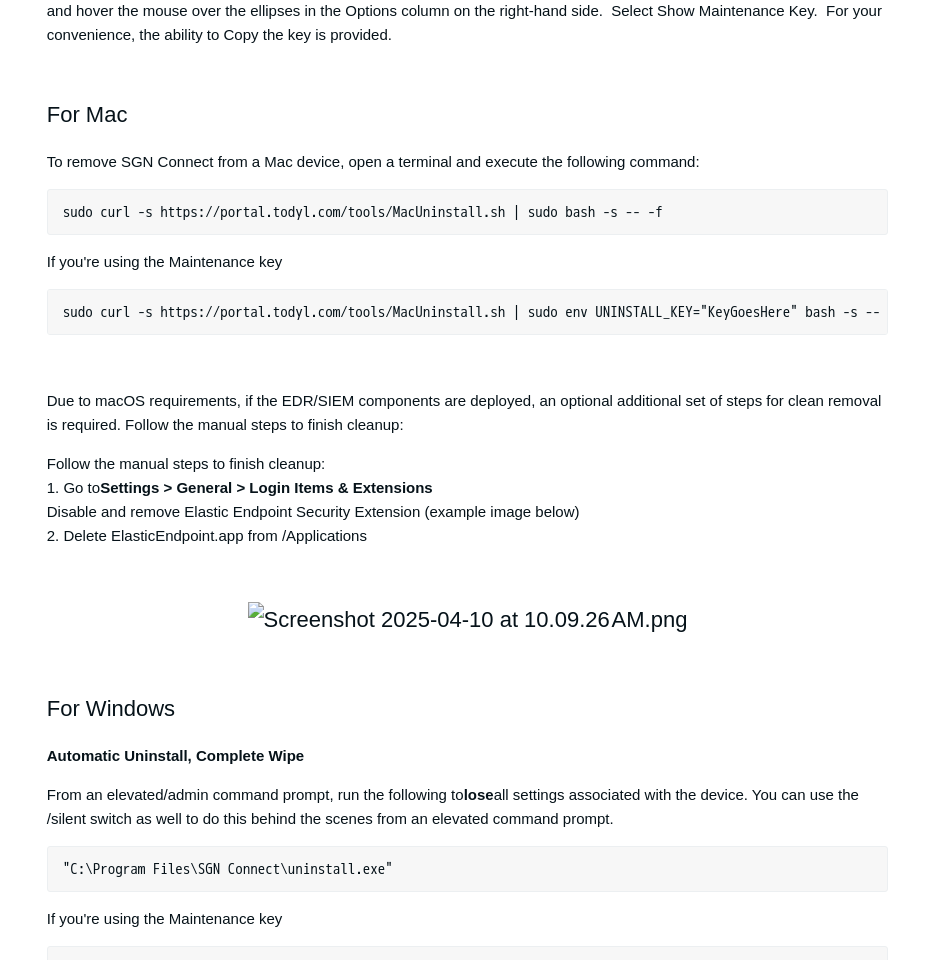 scroll, scrollTop: 2562, scrollLeft: 0, axis: vertical 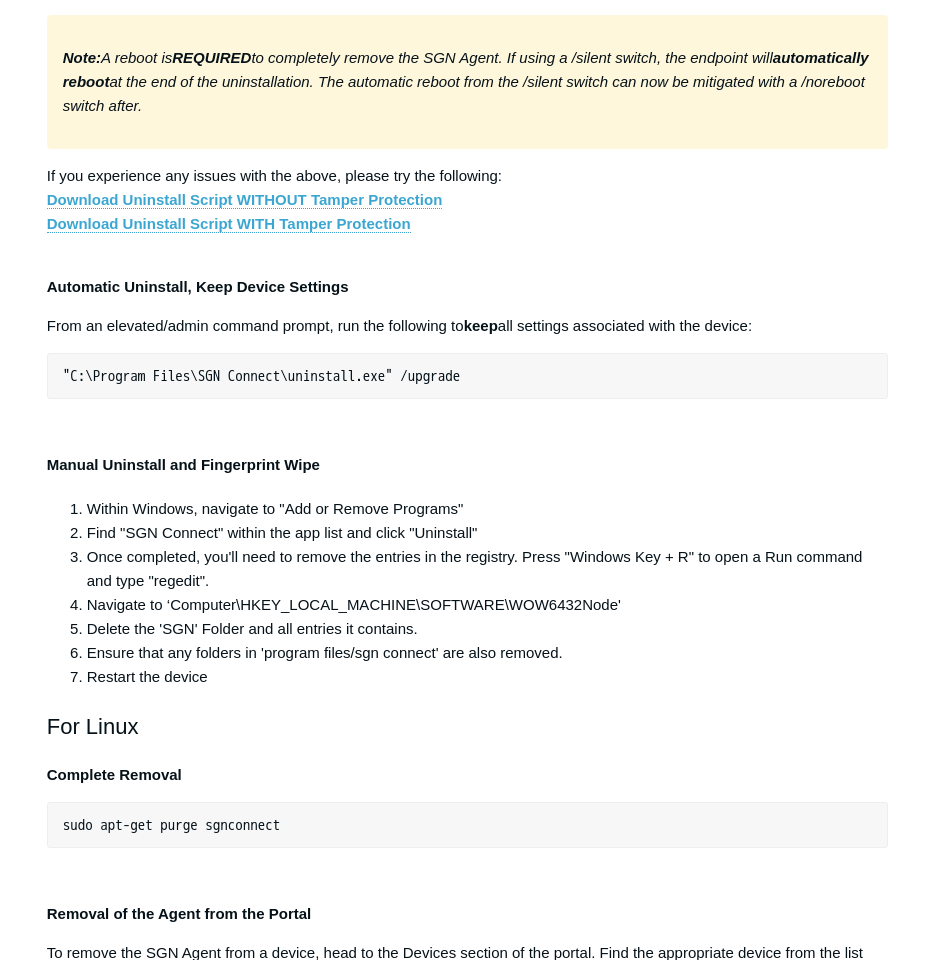 click at bounding box center [468, -373] 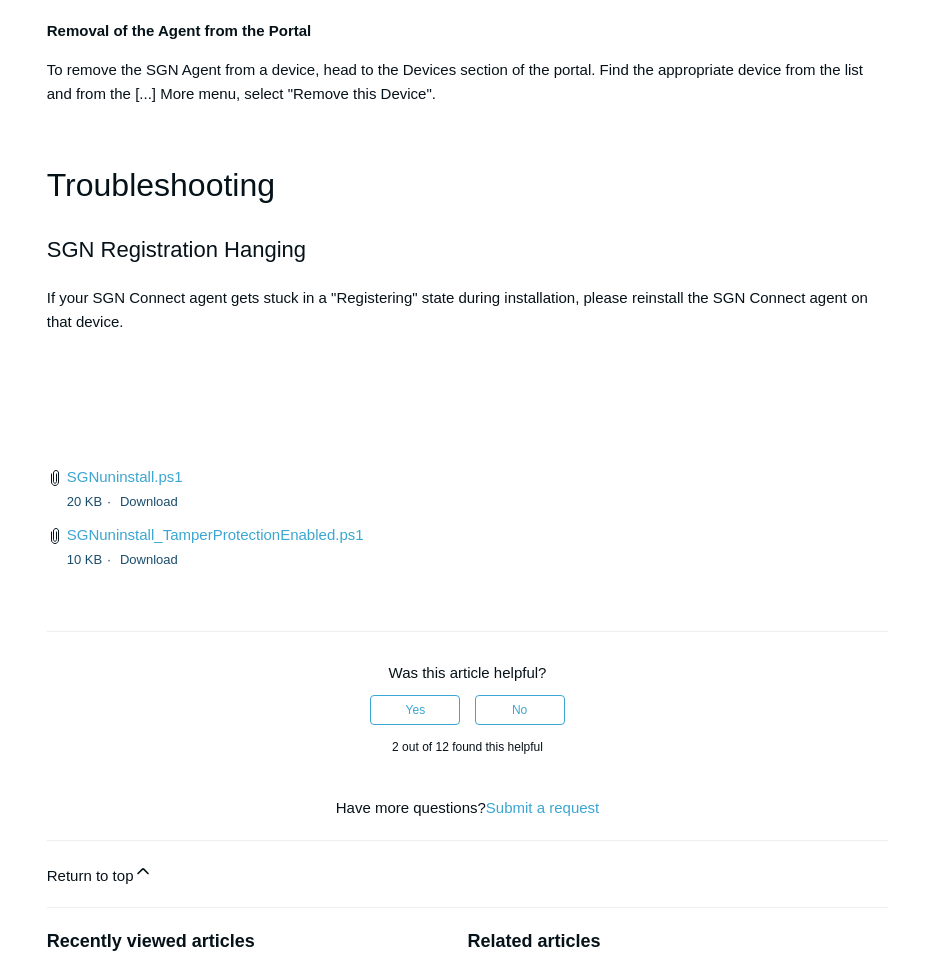 scroll, scrollTop: 4462, scrollLeft: 0, axis: vertical 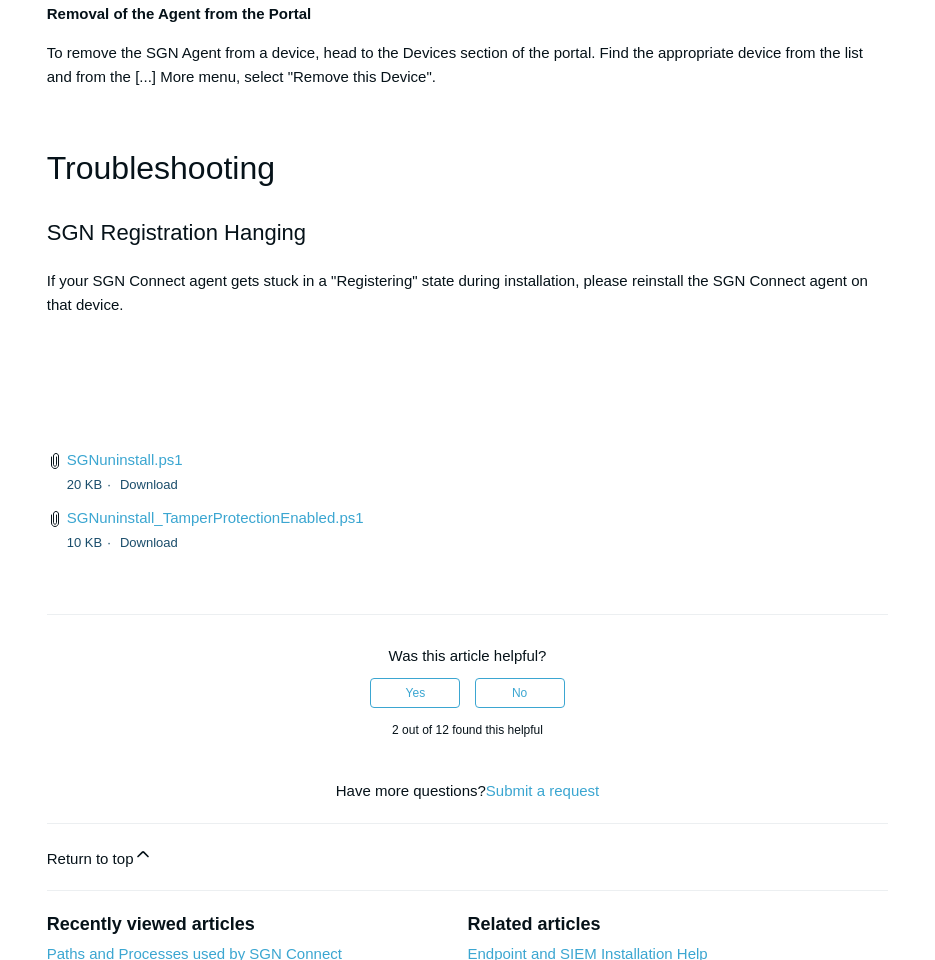 click on "If you experience any issues with the above, please try the following: Download Uninstall Script WITHOUT Tamper Protection Download Uninstall Script WITH Tamper Protection" at bounding box center [468, -700] 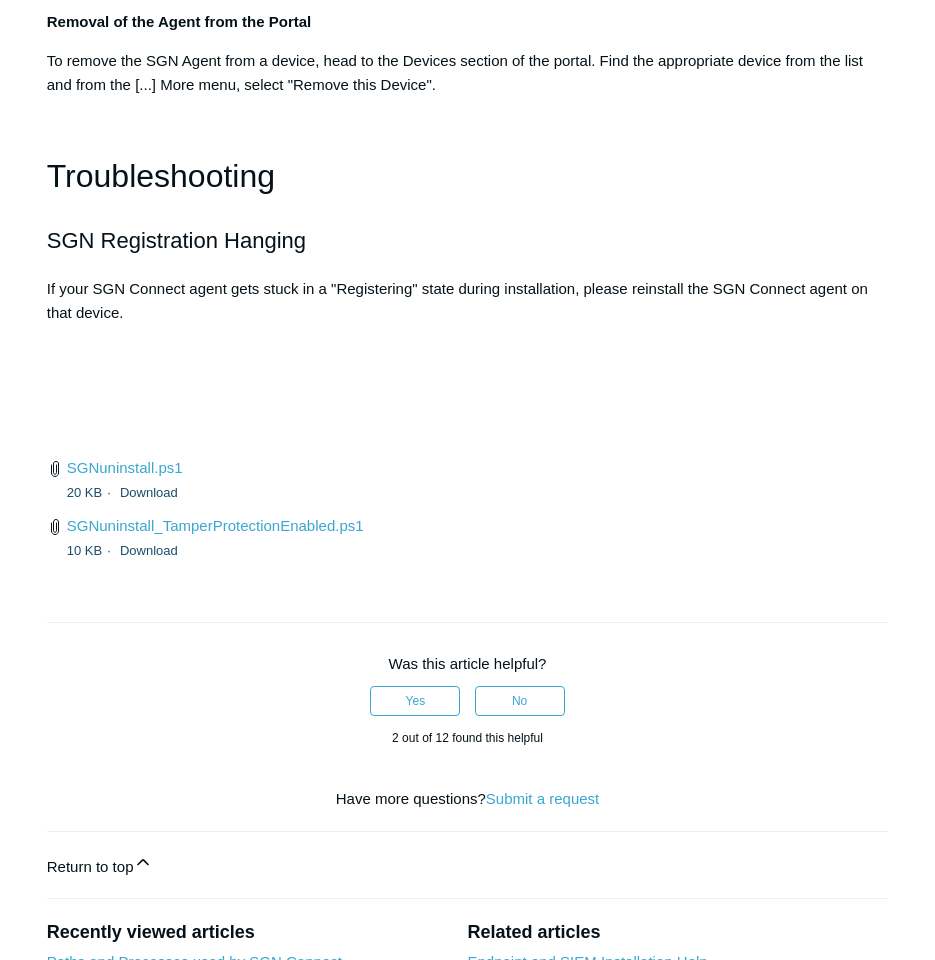 scroll, scrollTop: 4462, scrollLeft: 0, axis: vertical 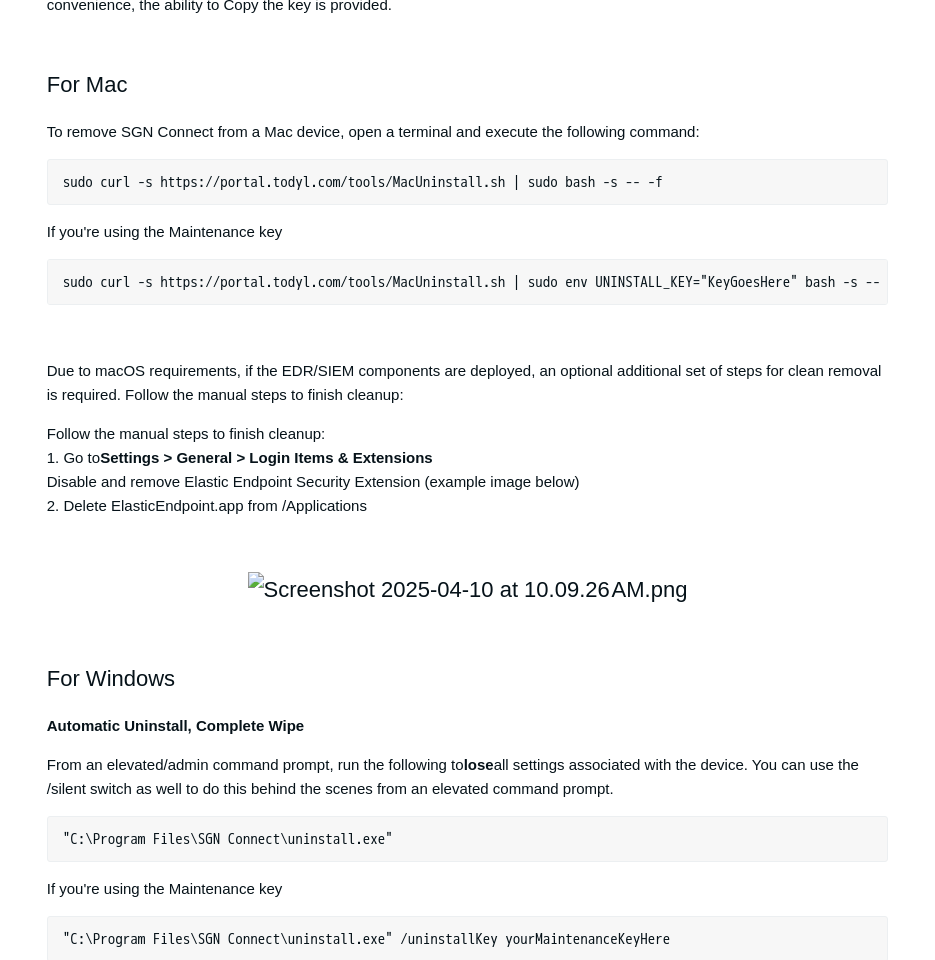 click on "To obtain the maintenance key, navigate to the  Devices, Users and Groups > Devices .  Find the desired device for removal, and hover the mouse over the ellipses in the Options column on the right-hand side.  Select Show Maintenance Key.  For your convenience, the ability to Copy the key is provided." at bounding box center (468, -19) 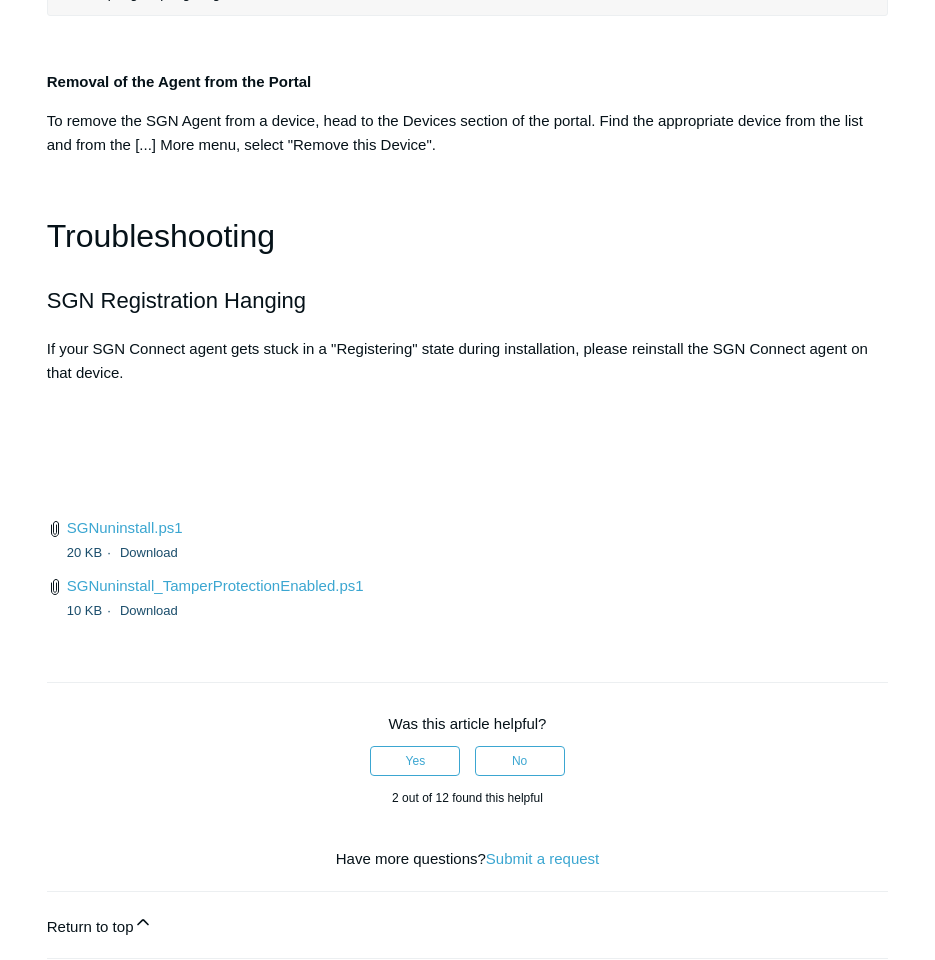 scroll, scrollTop: 4400, scrollLeft: 0, axis: vertical 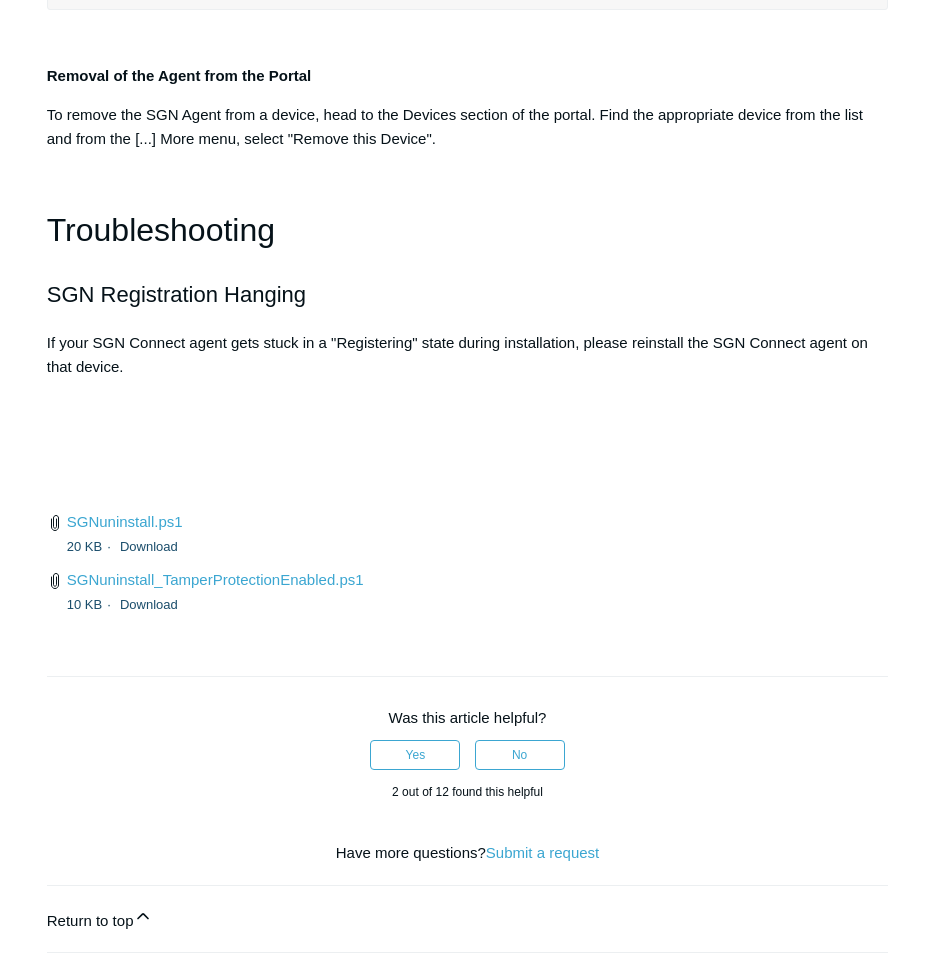 click on "If you experience any issues with the above, please try the following: Download Uninstall Script WITHOUT Tamper Protection Download Uninstall Script WITH Tamper Protection" at bounding box center [468, -638] 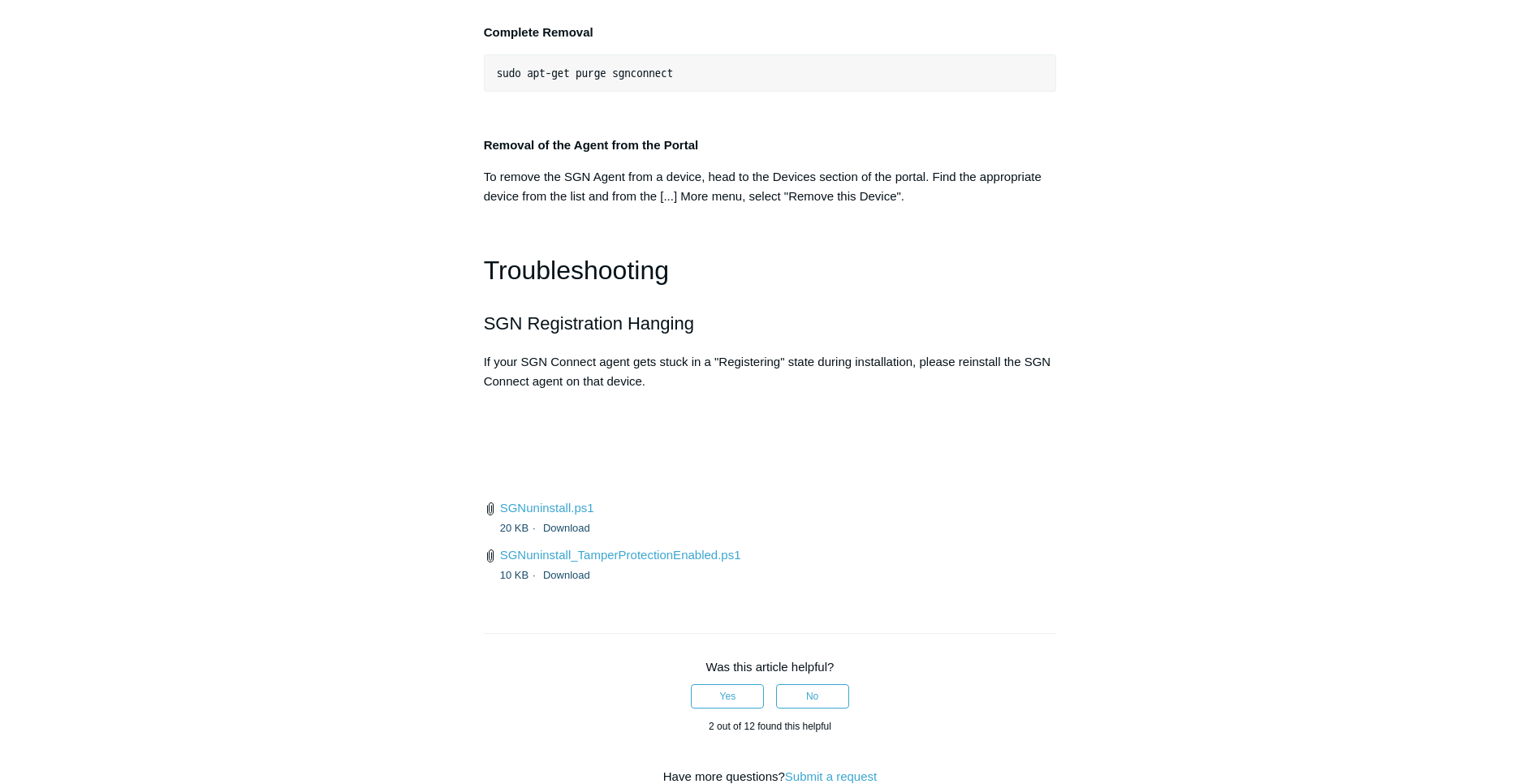 click on "Articles in this section
Installation Procedure for macOS 15 (Sequoia)
Check to see if SGN Agent Updates are Disabled
SGN Connect Binary Install Steps
Unable to Install Connection Certificate
How to Reclaim an SGN IP Address
SGN Connect Agent not Updating as Expected
Microsoft CVE-2023-23397" at bounding box center [770, -1144] 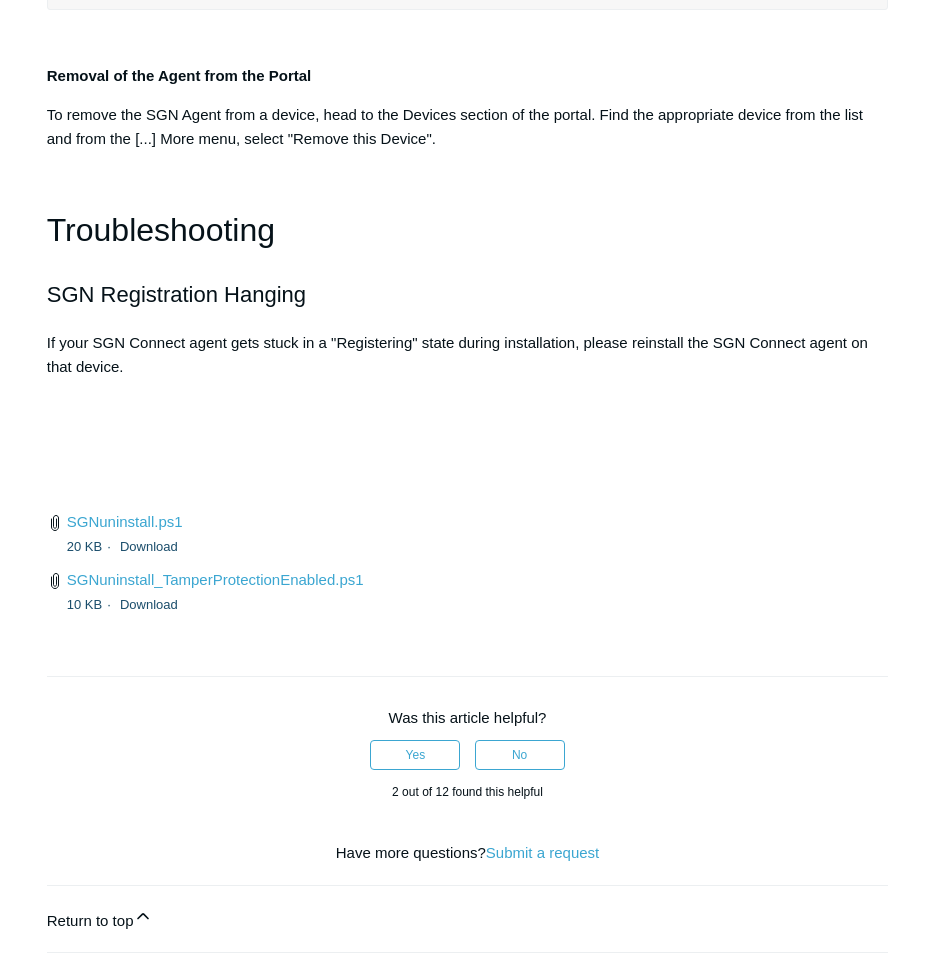 click on "Automatic Uninstall, Keep Device Settings" at bounding box center [468, -563] 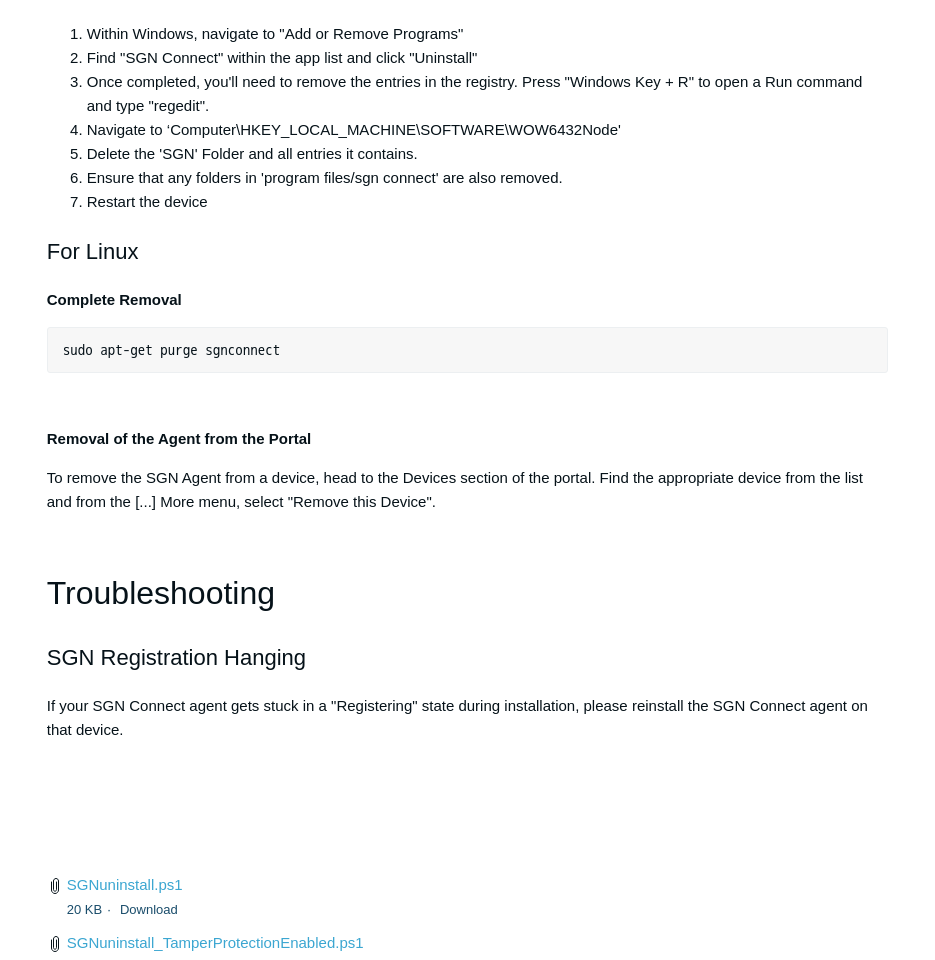 scroll, scrollTop: 4000, scrollLeft: 0, axis: vertical 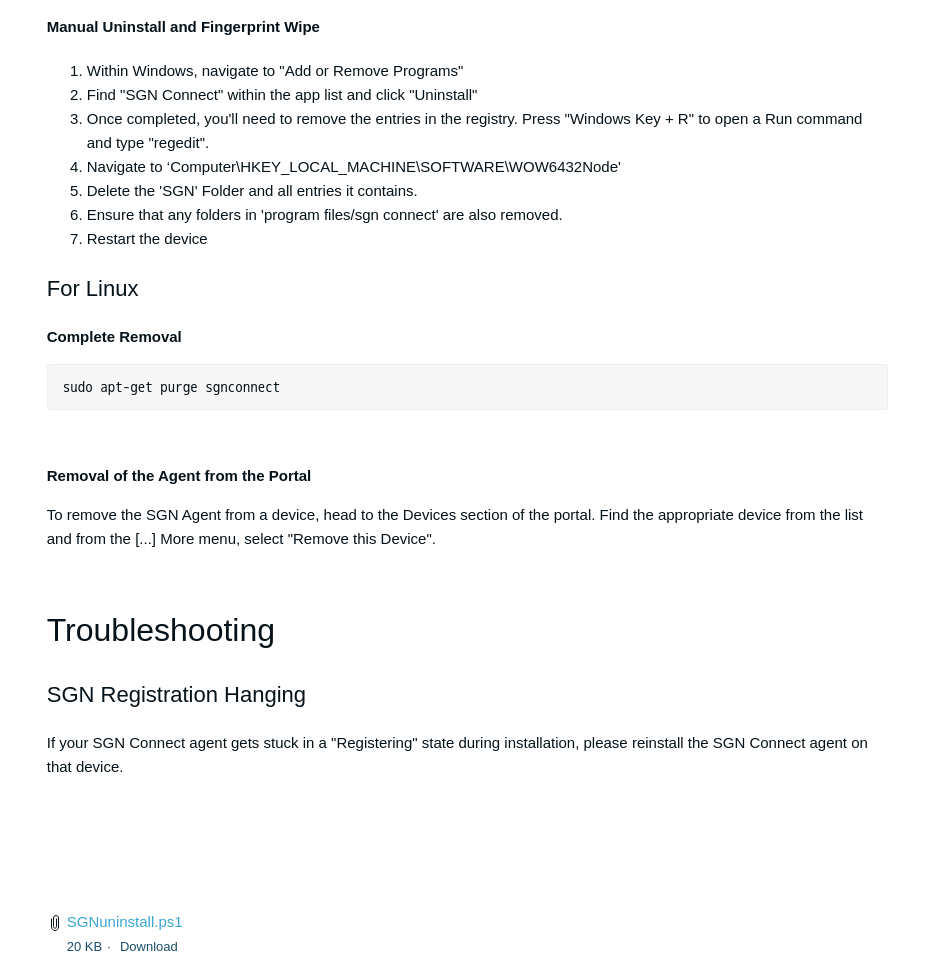click on "The following article outlines deployment, upgrading, reinstallation and uninstallation of the SGN Connect Agent.
Deployment
Updating
Reinstallation
Removal / Uninstall
Troubleshooting
Deployment
There are two options for new deployments. You can either utilize binaries in combination with a unique one-time-use PIN. Simply install the SGN Agent on the appropriate device and enter the PIN as well as a device name when prompted. This is useful for smaller, one-off deployments.
Deployment with Scripts
Installation scripts are also located on the  Deployment  page. These scripts can be used for any size deployment. Please ensure you have the appropriate number of available devices for a tenant before deployment.
Deployment with a Unique PIN
Utilizing a PIN is a great way to deploy single instances of the SGN Agent for Troubleshooting.
You can see the list of available PINs for any given customer under the  Deployment  tab.
Devices  to any given customer." at bounding box center [468, -1353] 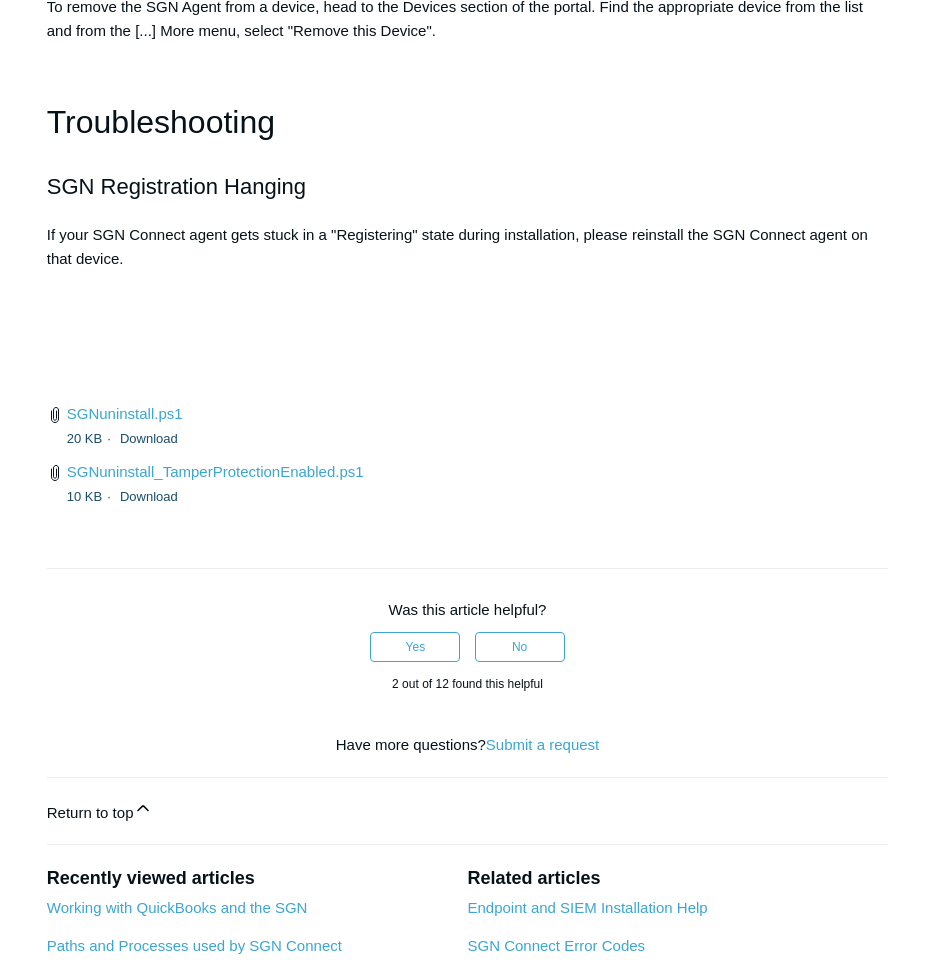scroll, scrollTop: 4500, scrollLeft: 0, axis: vertical 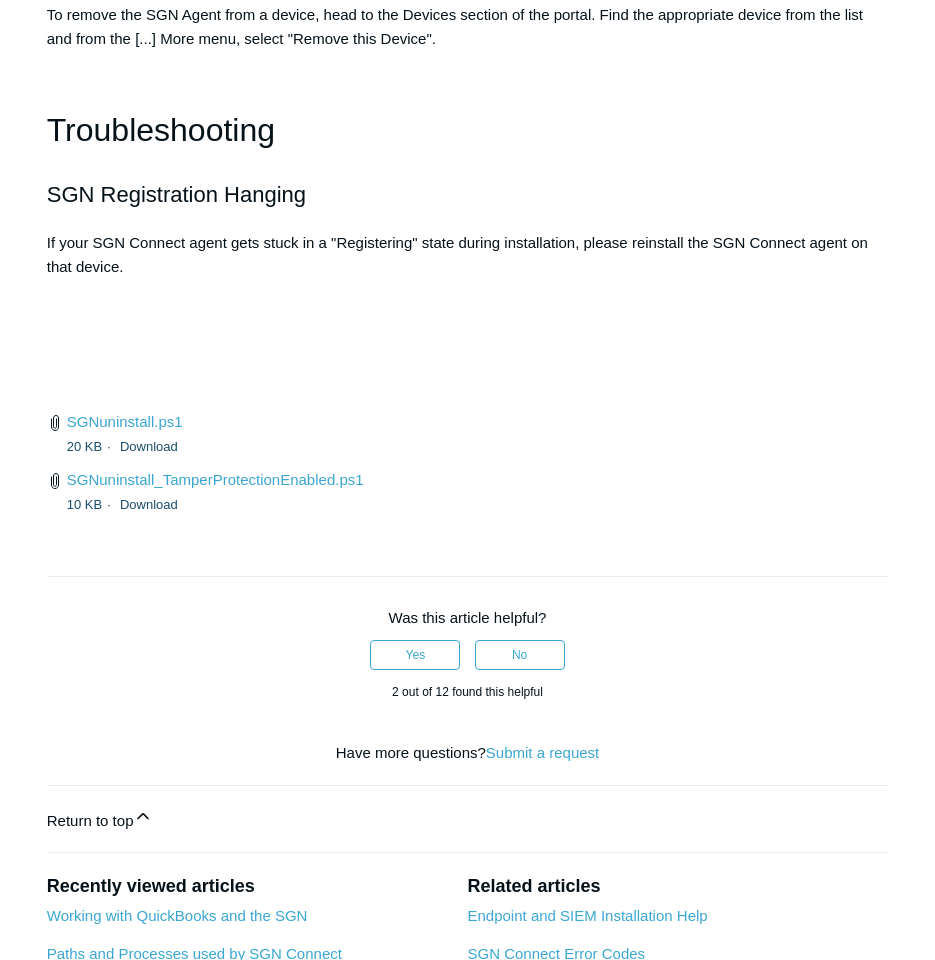 drag, startPoint x: 512, startPoint y: 247, endPoint x: 68, endPoint y: 253, distance: 444.04053 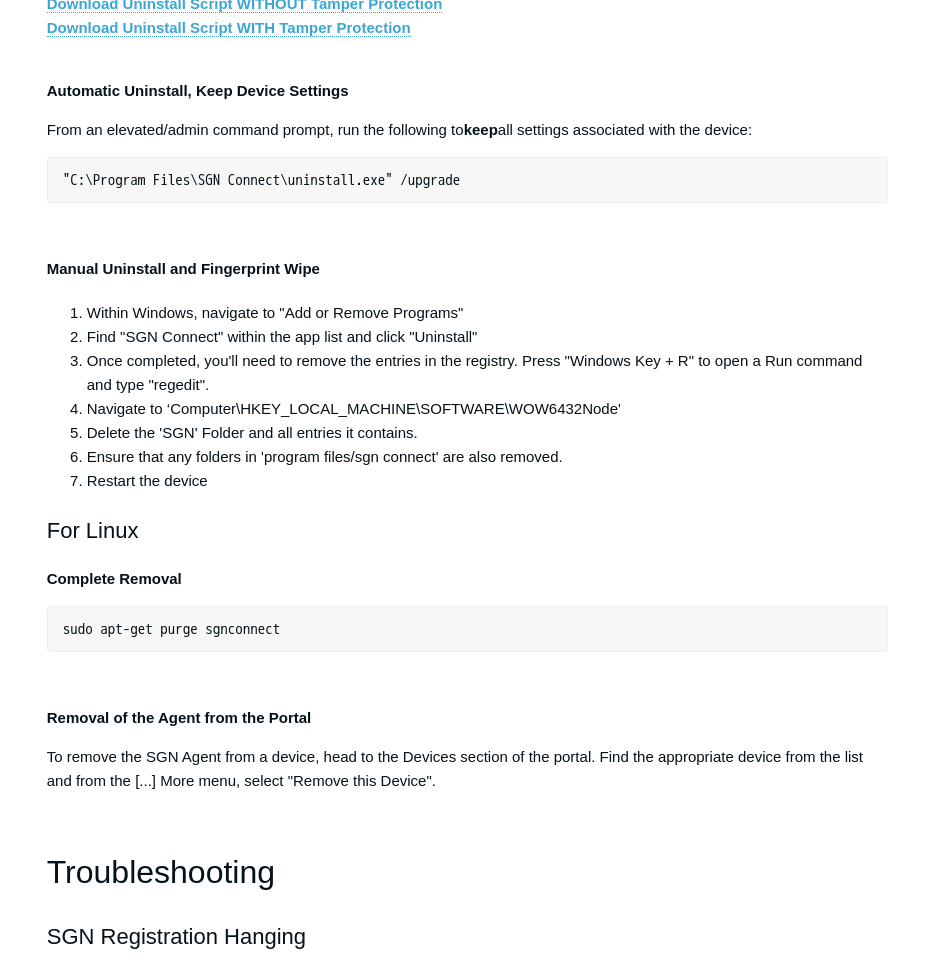 scroll, scrollTop: 3700, scrollLeft: 0, axis: vertical 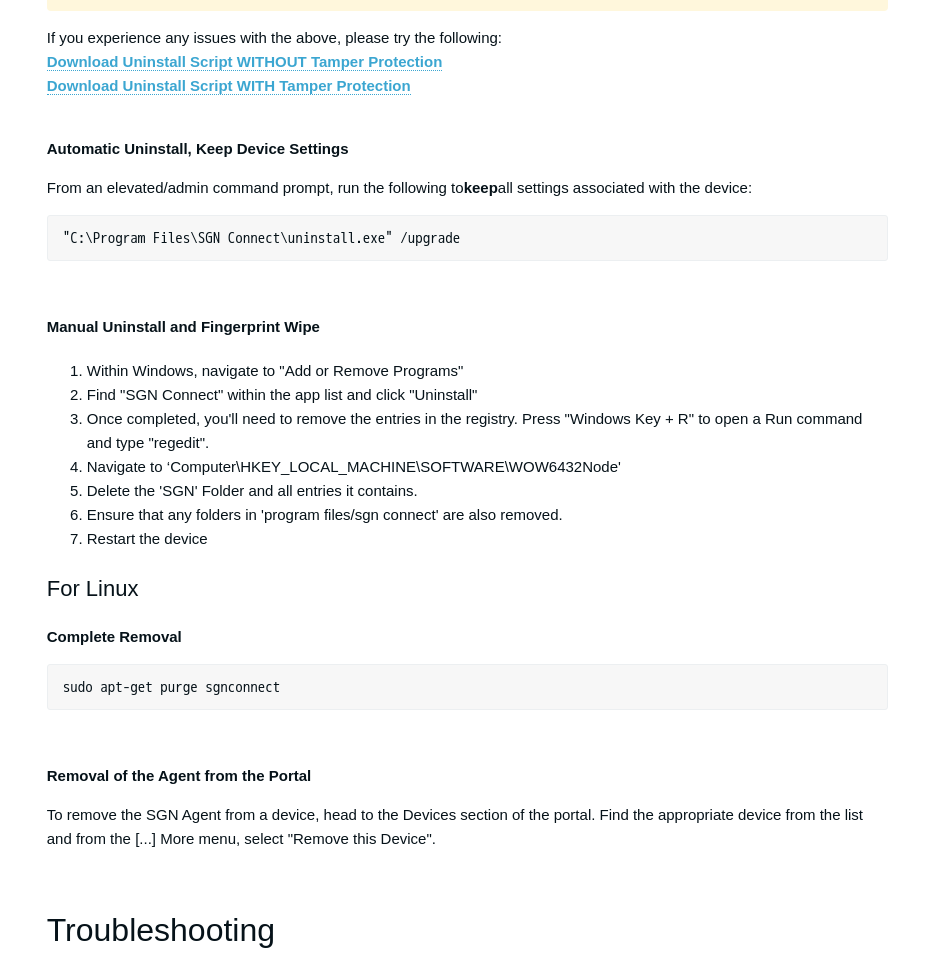drag, startPoint x: 416, startPoint y: 551, endPoint x: 73, endPoint y: 548, distance: 343.01312 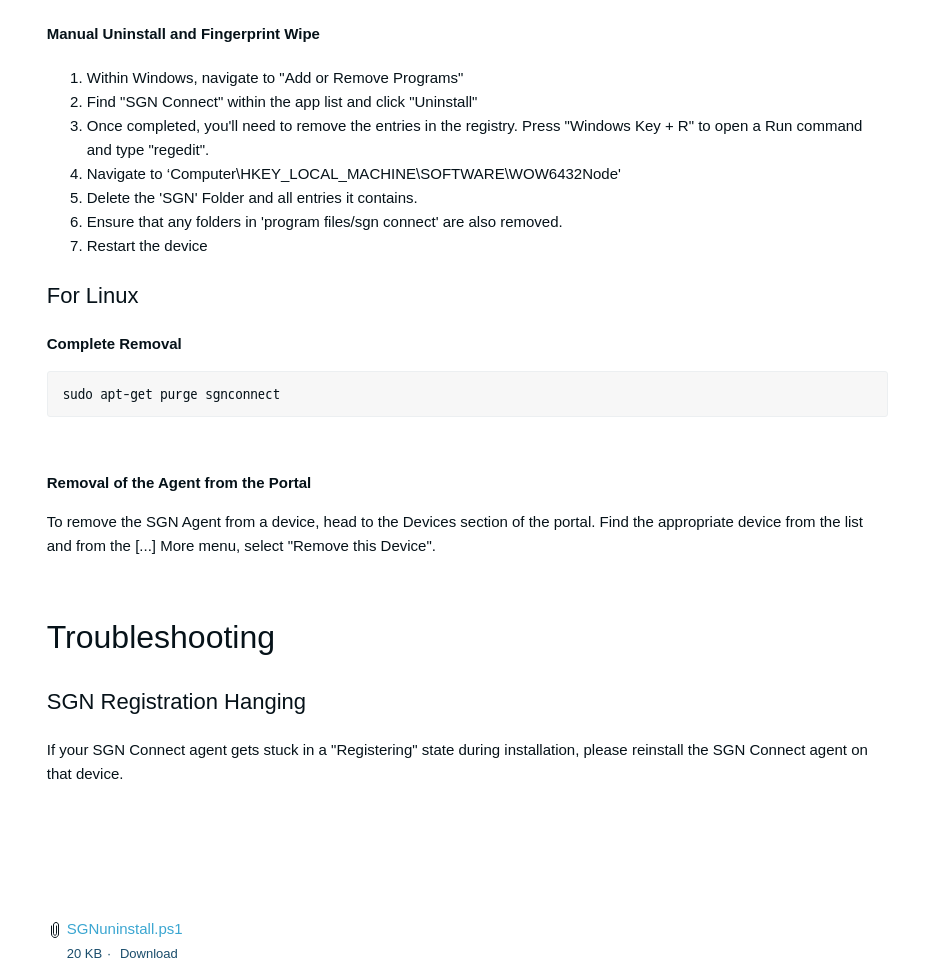 scroll, scrollTop: 4000, scrollLeft: 0, axis: vertical 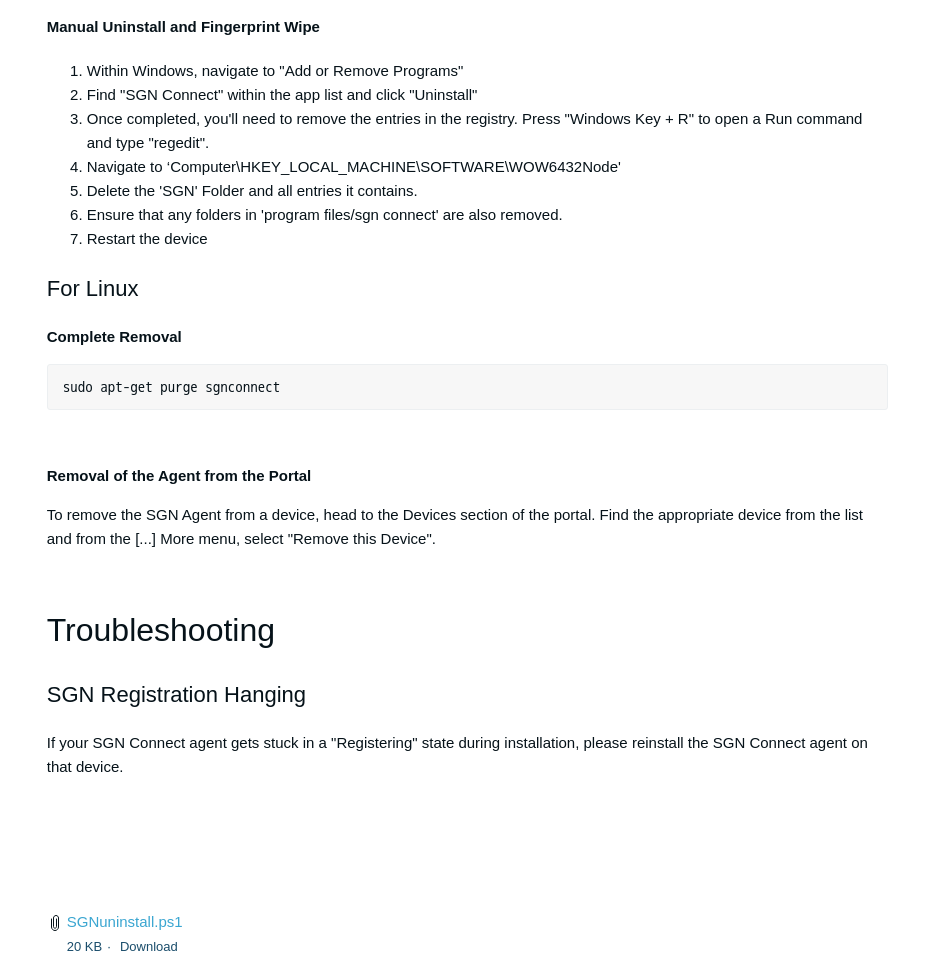 drag, startPoint x: 69, startPoint y: 346, endPoint x: 648, endPoint y: 329, distance: 579.2495 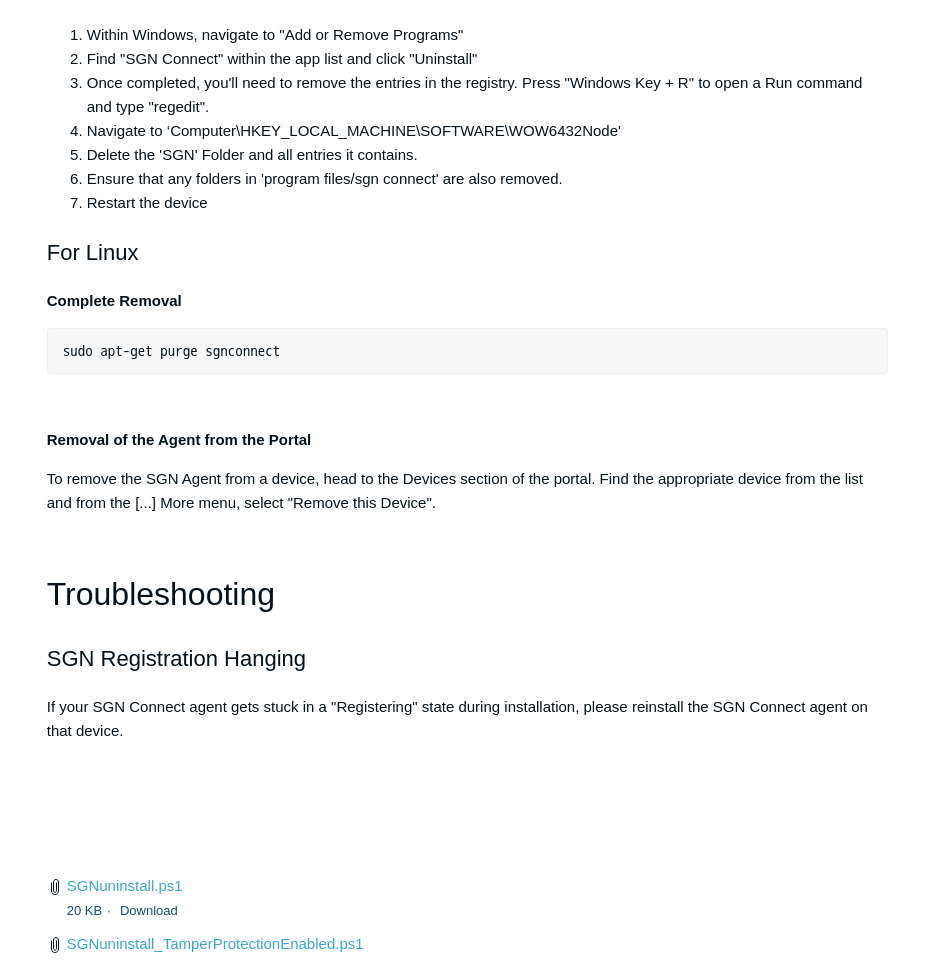 scroll, scrollTop: 4100, scrollLeft: 0, axis: vertical 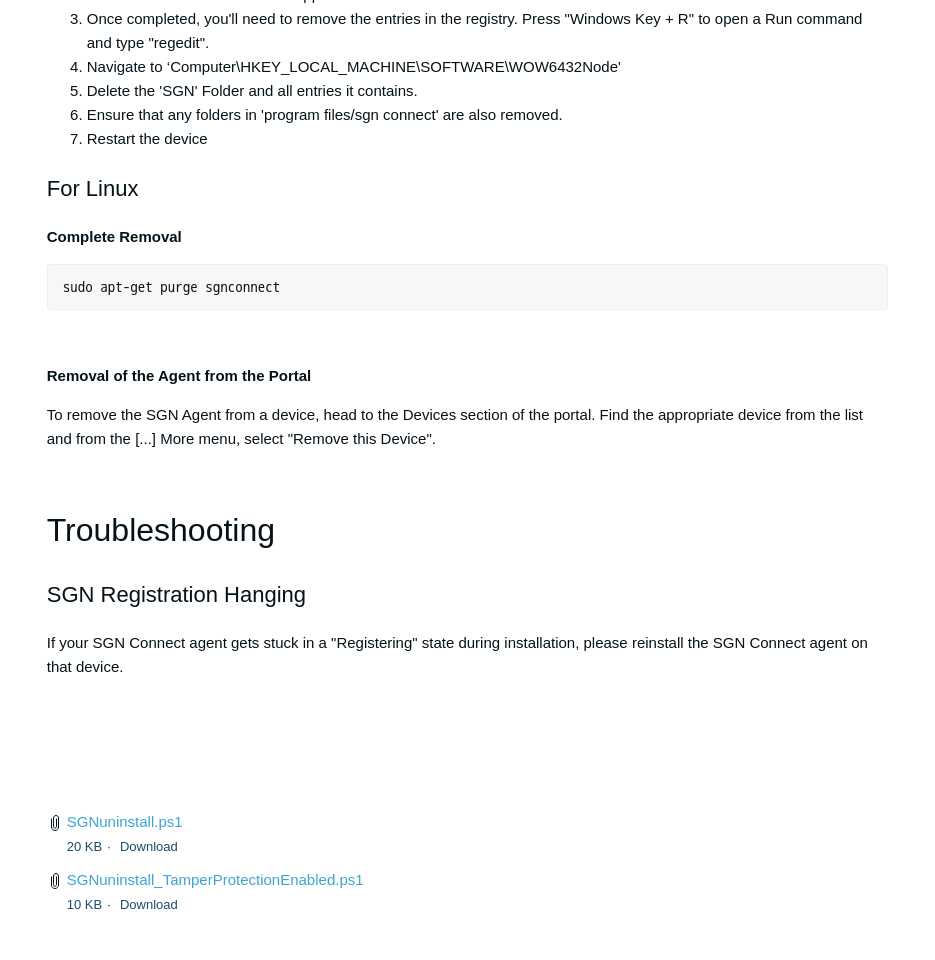 click on "Once completed, you'll need to remove the entries in the registry. Press "Windows Key + R" to open a Run command and type "regedit"." at bounding box center (488, 31) 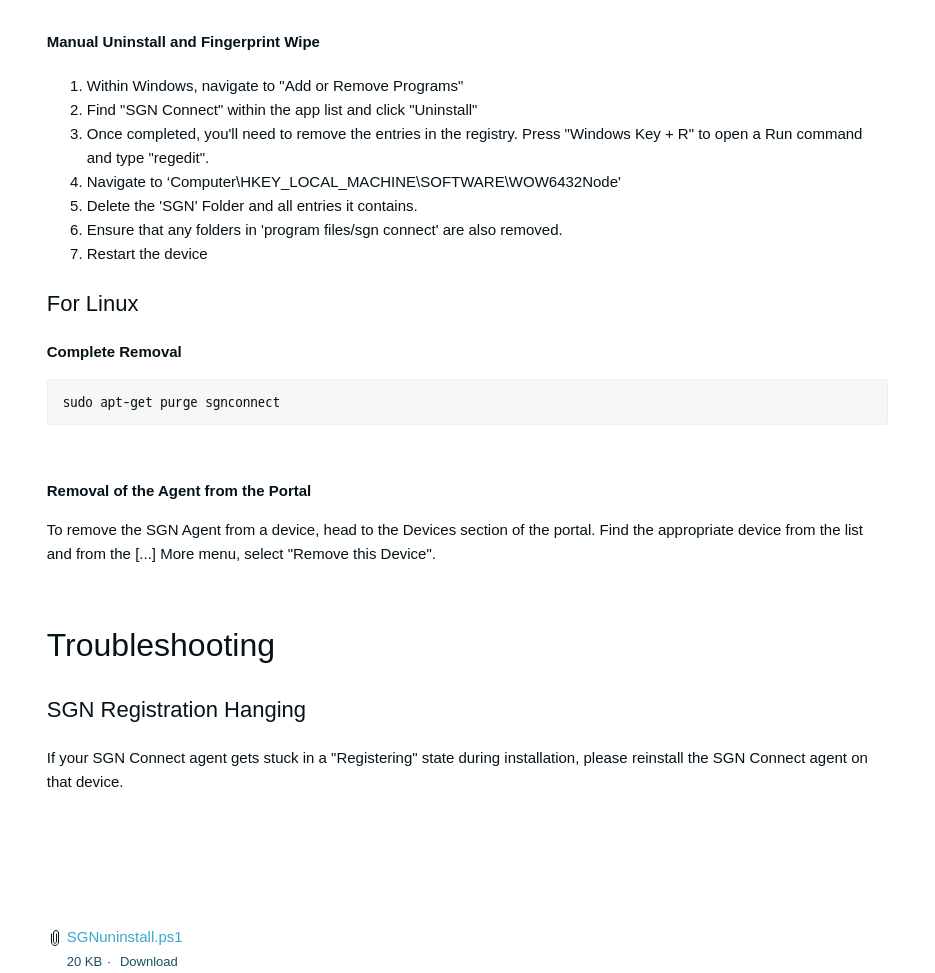 scroll, scrollTop: 4000, scrollLeft: 0, axis: vertical 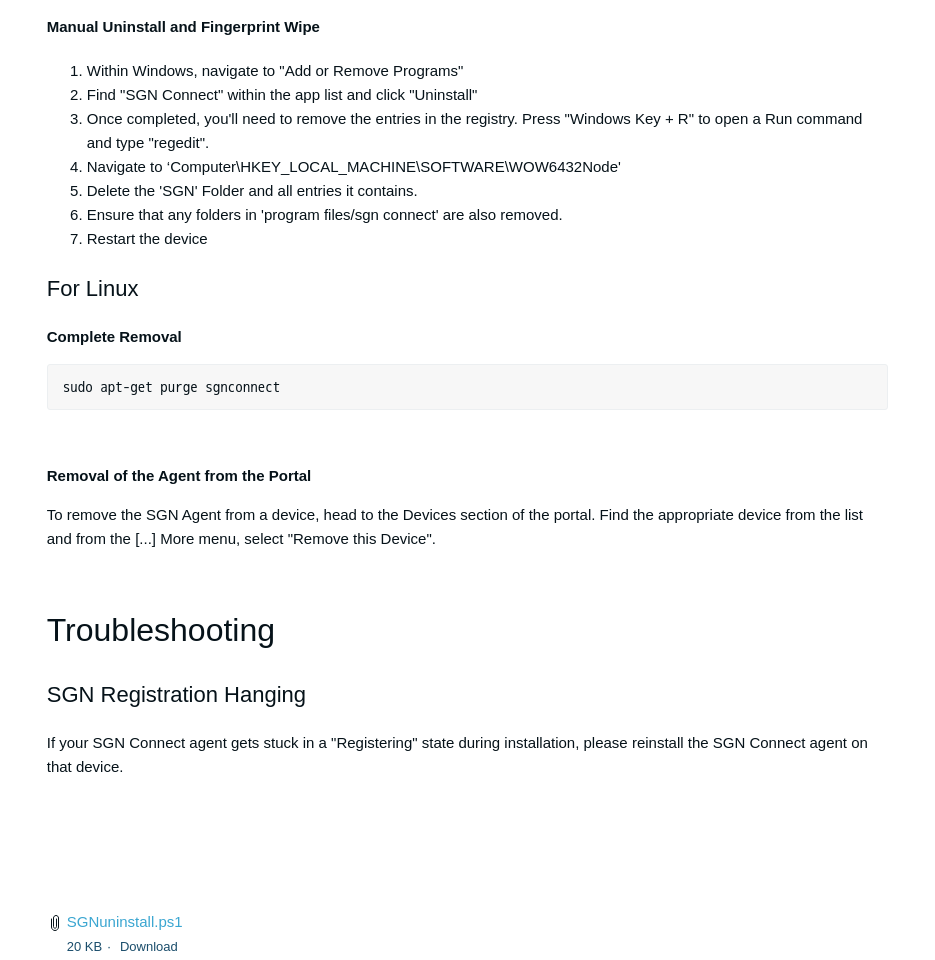 click on "The following article outlines deployment, upgrading, reinstallation and uninstallation of the SGN Connect Agent.
Deployment
Updating
Reinstallation
Removal / Uninstall
Troubleshooting
Deployment
There are two options for new deployments. You can either utilize binaries in combination with a unique one-time-use PIN. Simply install the SGN Agent on the appropriate device and enter the PIN as well as a device name when prompted. This is useful for smaller, one-off deployments.
Deployment with Scripts
Installation scripts are also located on the  Deployment  page. These scripts can be used for any size deployment. Please ensure you have the appropriate number of available devices for a tenant before deployment.
Deployment with a Unique PIN
Utilizing a PIN is a great way to deploy single instances of the SGN Agent for Troubleshooting.
You can see the list of available PINs for any given customer under the  Deployment  tab.
Devices  to any given customer." at bounding box center [468, -1353] 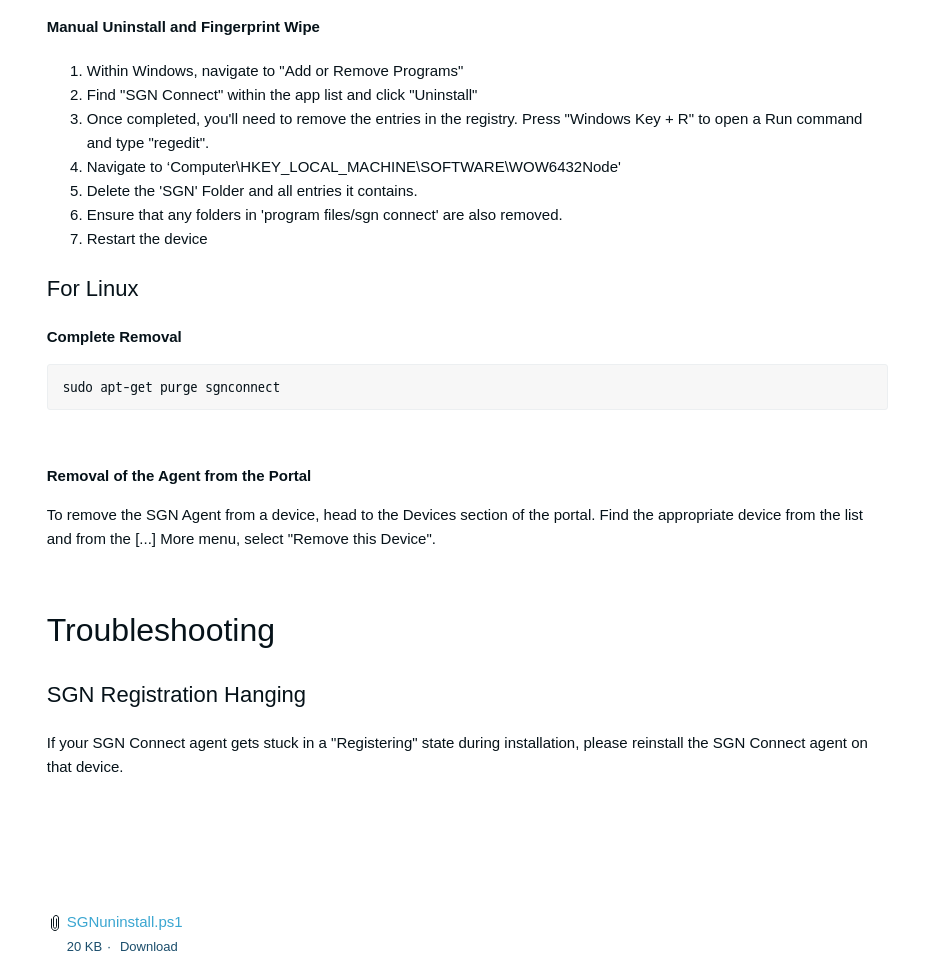 click on "From an elevated/admin command prompt, run the following to  keep  all settings associated with the device:" at bounding box center (468, -112) 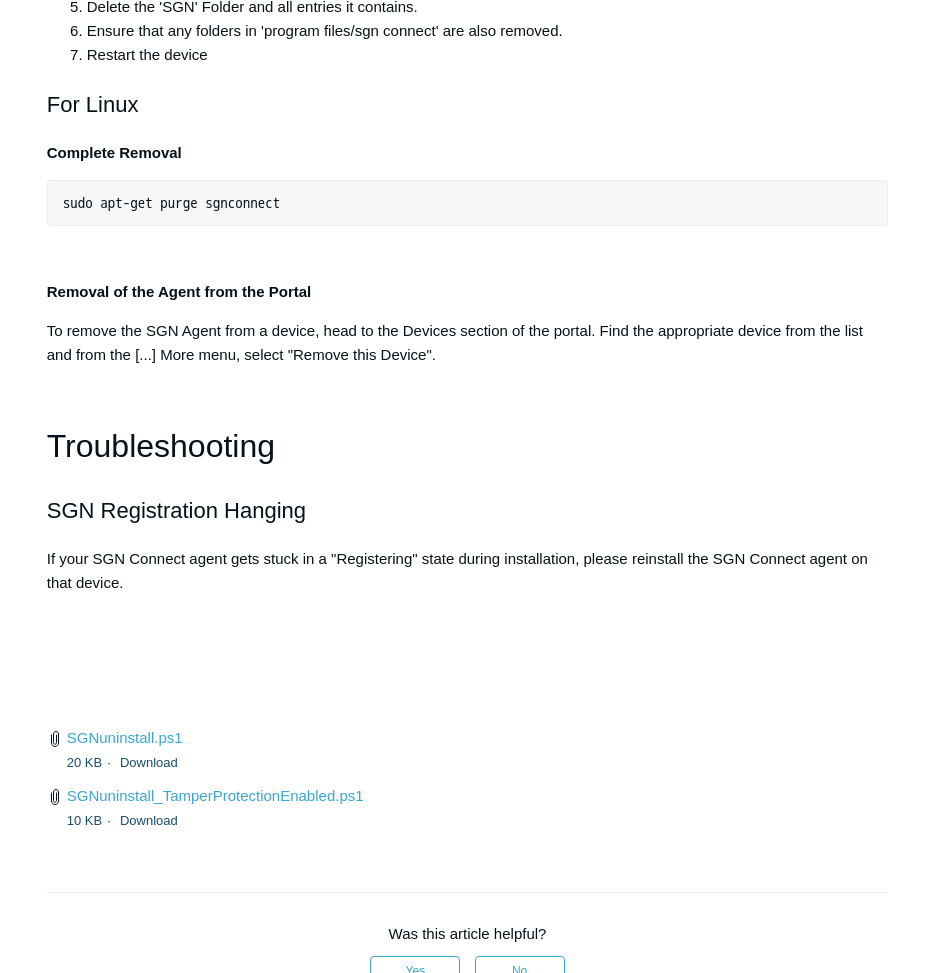 scroll, scrollTop: 4200, scrollLeft: 0, axis: vertical 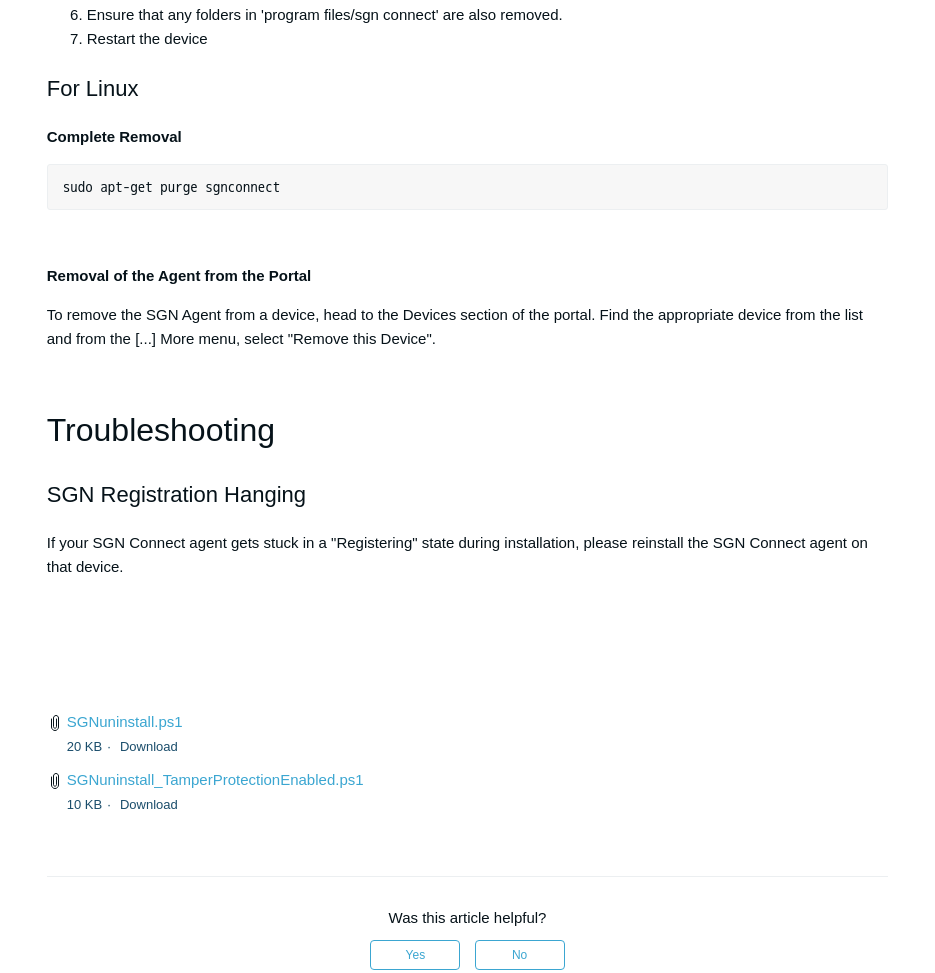 click on "Note:  A reboot is  REQUIRED  to completely remove the SGN Agent. If using a /silent switch, the endpoint will  automatically reboot  at the end of the uninstallation. The automatic reboot from the /silent switch can now be mitigated with a /noreboot switch after." at bounding box center (468, -556) 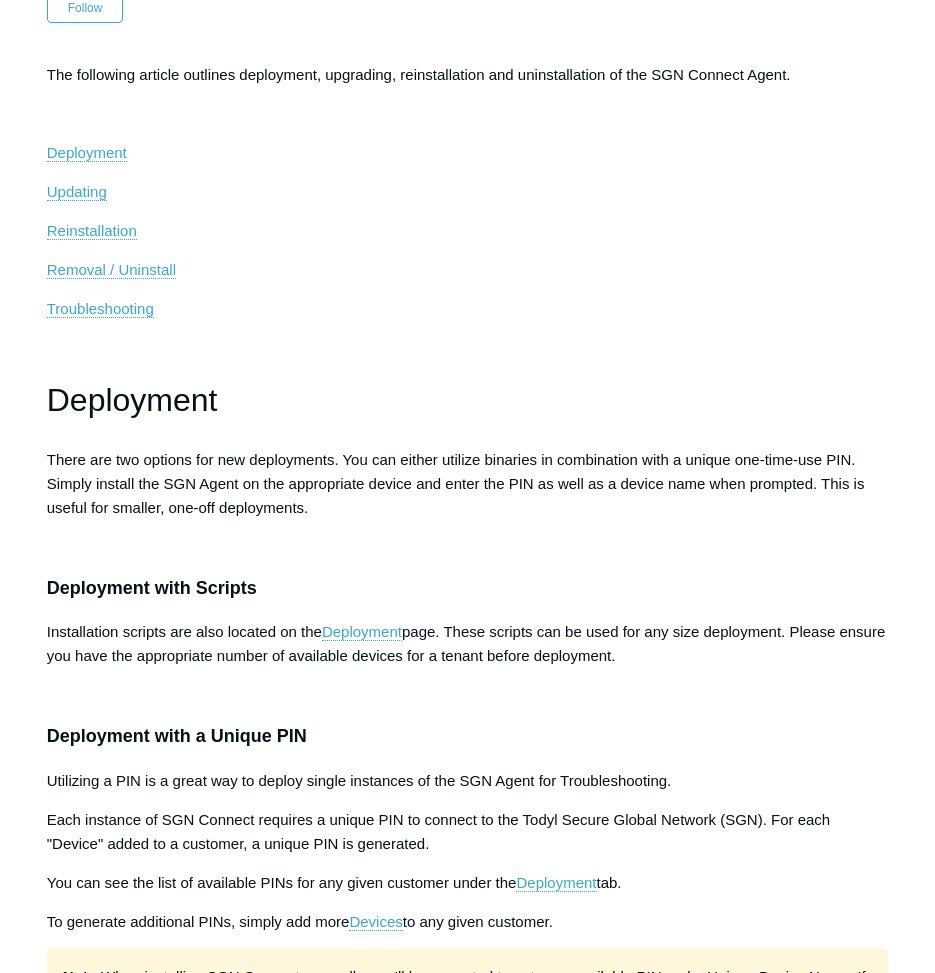 scroll, scrollTop: 0, scrollLeft: 0, axis: both 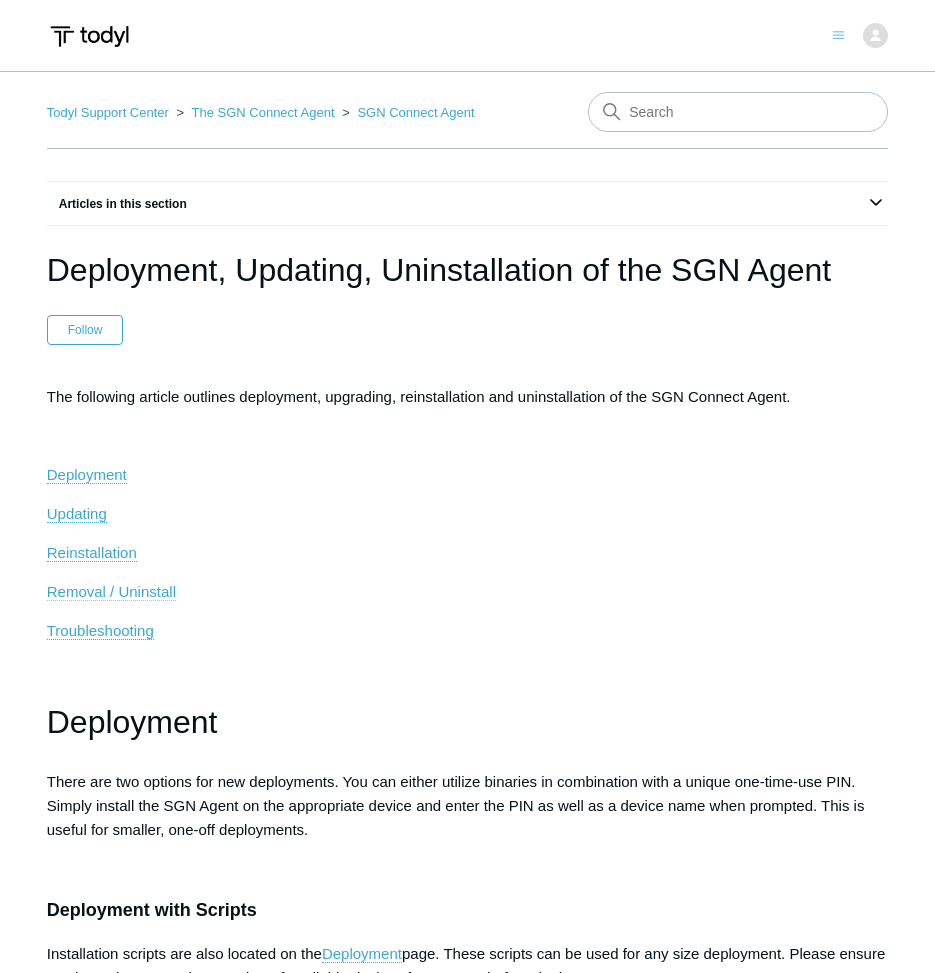 click on "Removal / Uninstall" at bounding box center (111, 591) 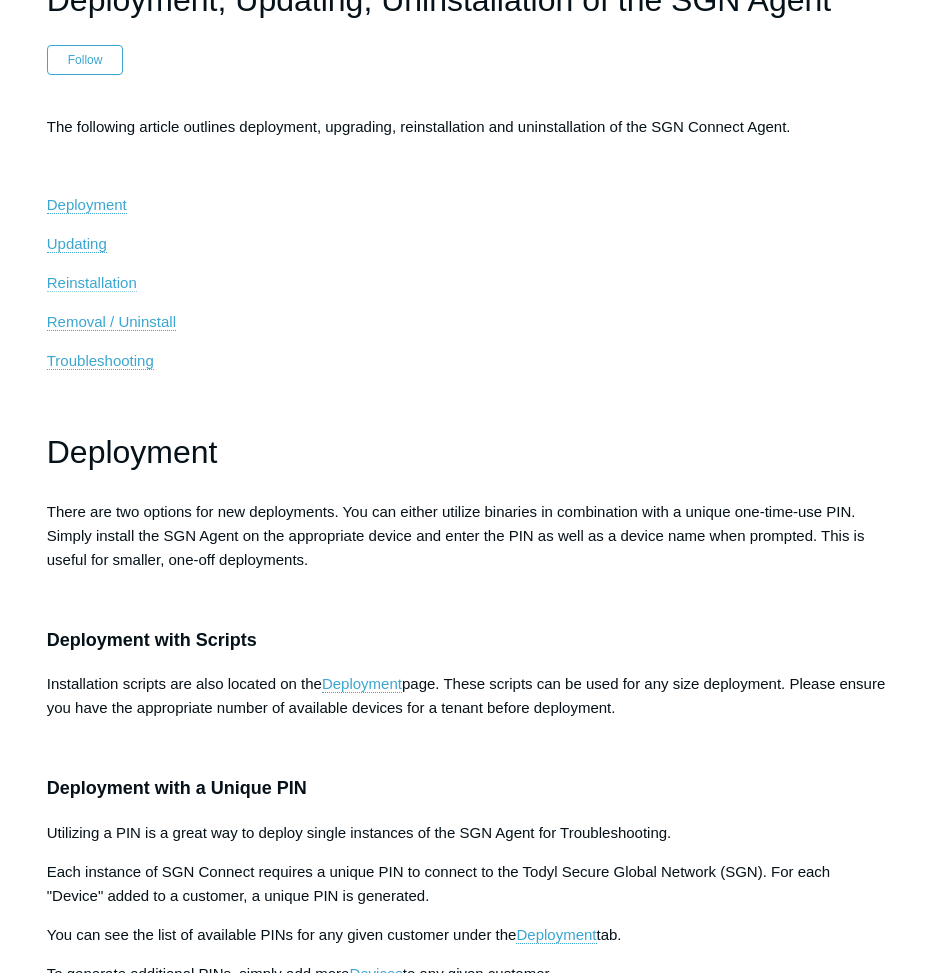 click on "Reinstallation" at bounding box center (92, 282) 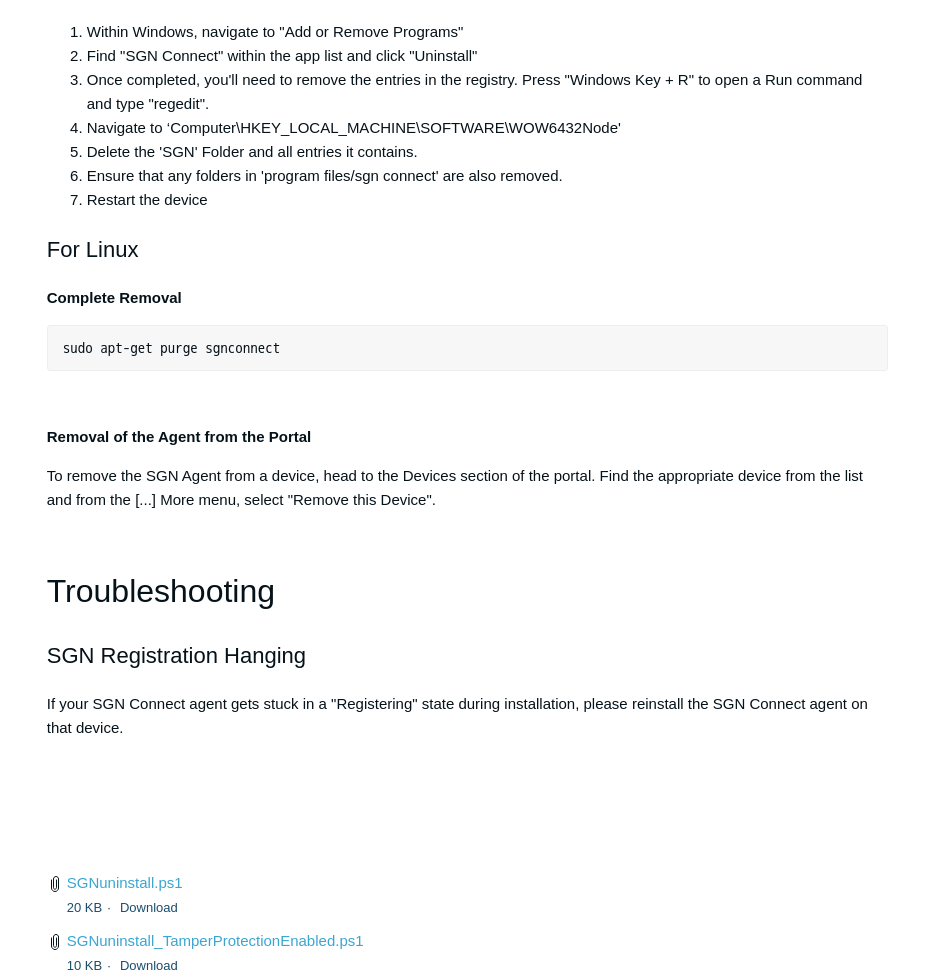 scroll, scrollTop: 4100, scrollLeft: 0, axis: vertical 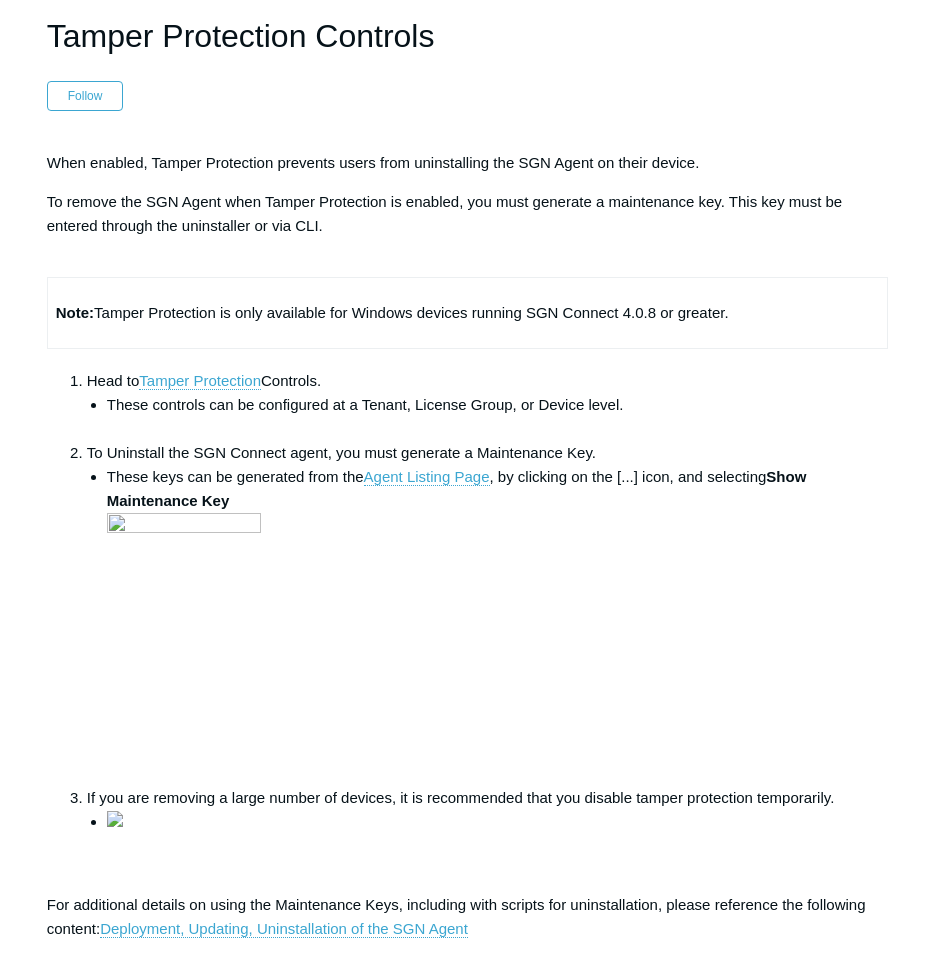 click on "When enabled, Tamper Protection prevents users from uninstalling the SGN Agent on their device.
To remove the SGN Agent when Tamper Protection is enabled, you must generate a maintenance key. This key must be entered through the uninstaller or via CLI.
Note:  Tamper Protection is only available for Windows devices running SGN Connect 4.0.8 or greater.
Head to  Tamper Protection  Controls.
These controls can be configured at a Tenant, License Group, or Device level.
To Uninstall the SGN Connect agent, you must generate a Maintenance Key.
These keys can be generated from the  Agent Listing Page , by clicking on the [...] icon, and selecting  Show Maintenance Key
If you are removing a large number of devices, it is recommended that you disable tamper protection temporarily.
For additional details on using the Maintenance Keys, including with scripts for uninstallation, please reference the following content:" at bounding box center [468, 546] 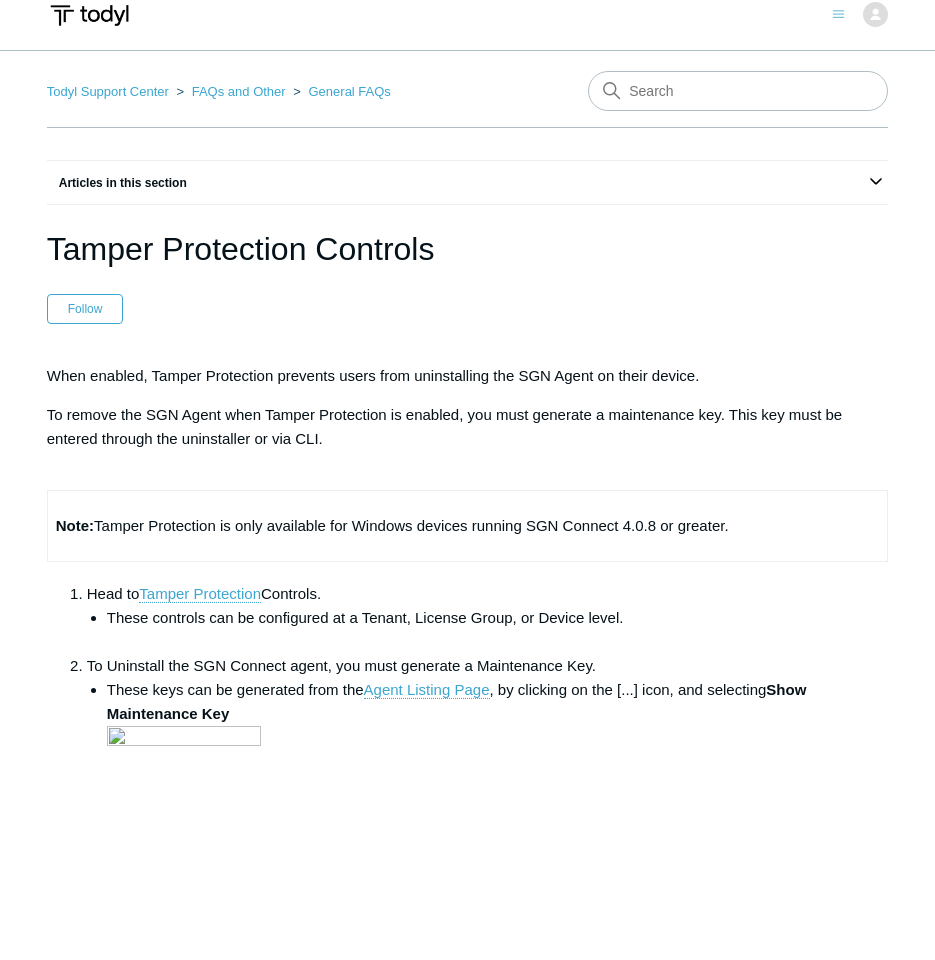 scroll, scrollTop: 0, scrollLeft: 0, axis: both 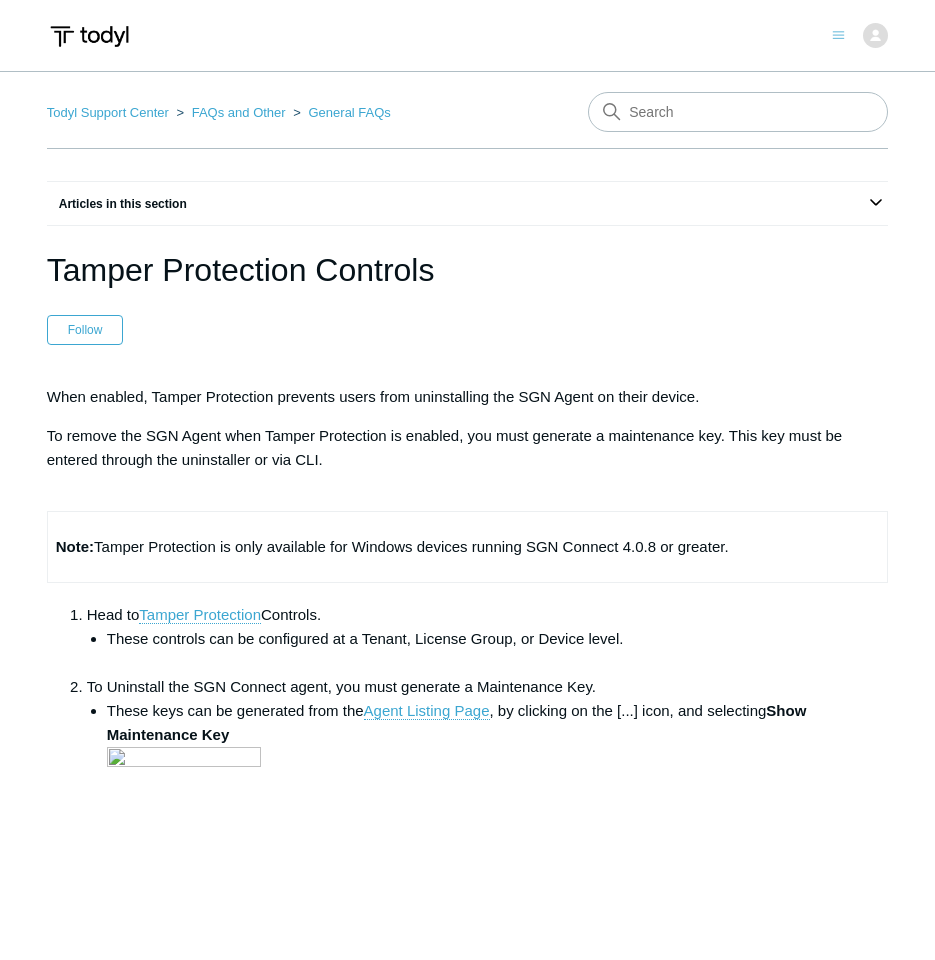 click on "Articles in this section
Product Updates
Pricing and Packaging ACL Update
Package Tiers
How to Review Browser SSL Certificate
Mobile Agent DNS Requirements
Business Email Compromise - Response Actions
Active Directory Replication Over the SGN
Product Updates | 2022
See more" at bounding box center (468, 203) 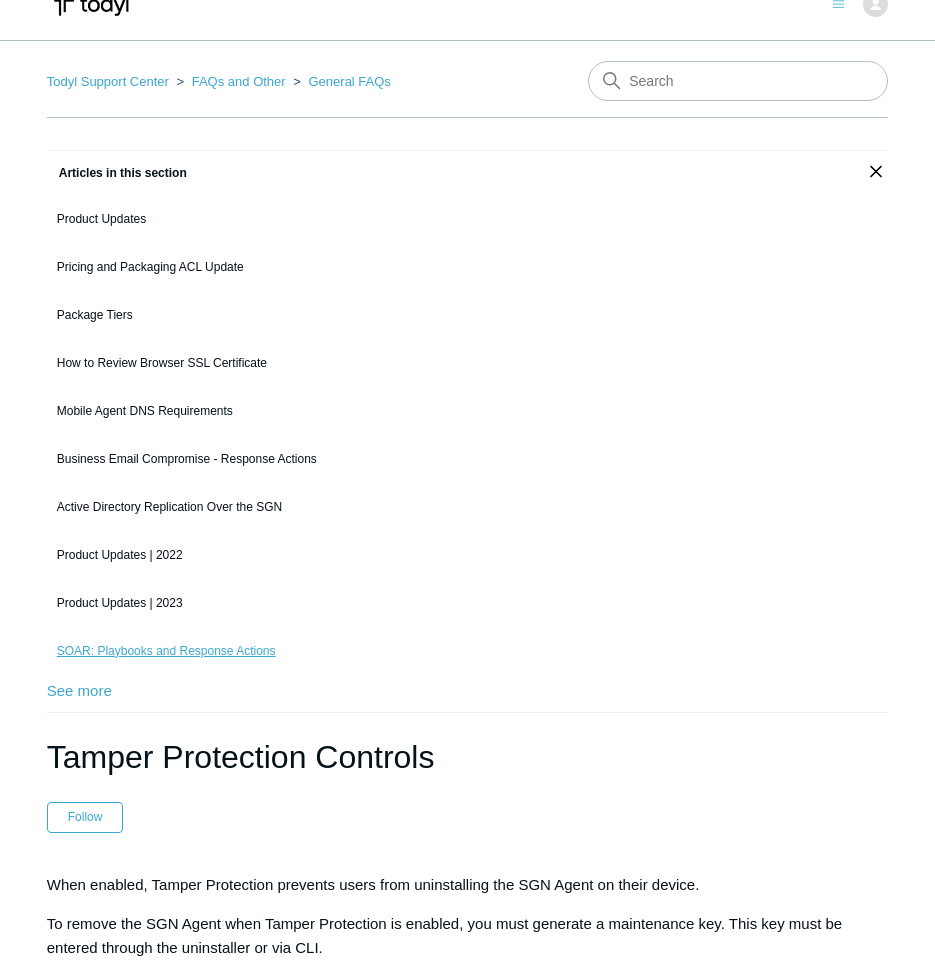 scroll, scrollTop: 0, scrollLeft: 0, axis: both 